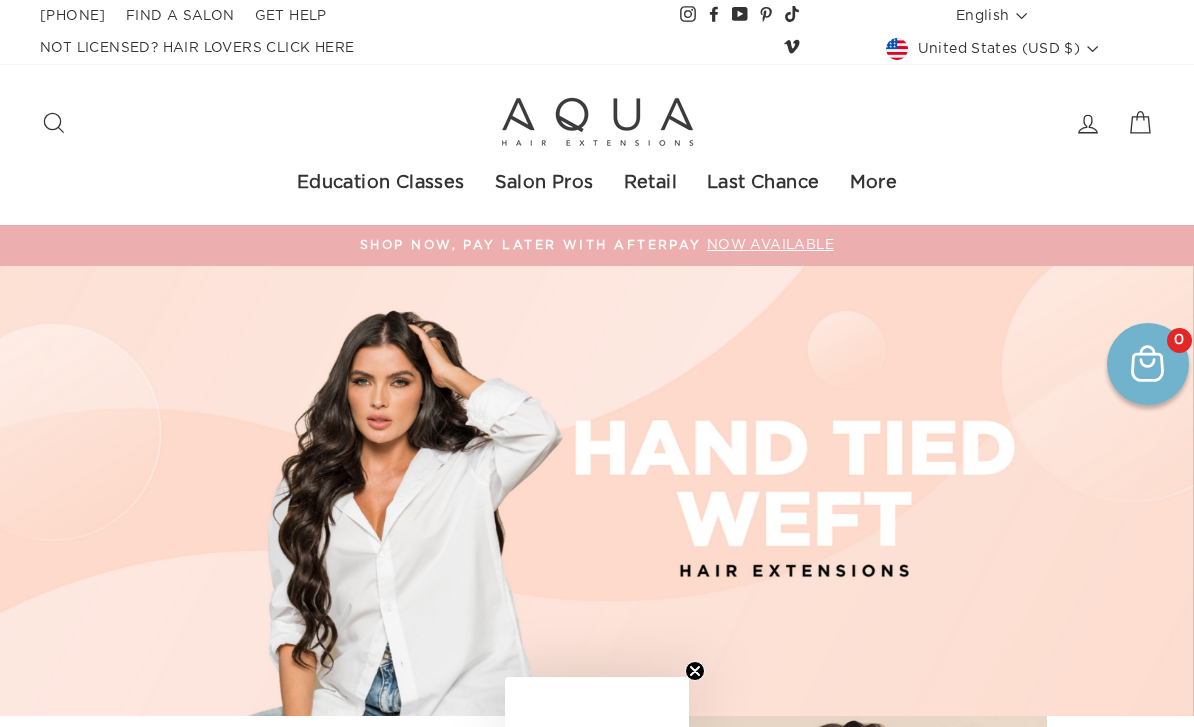 select on "manual" 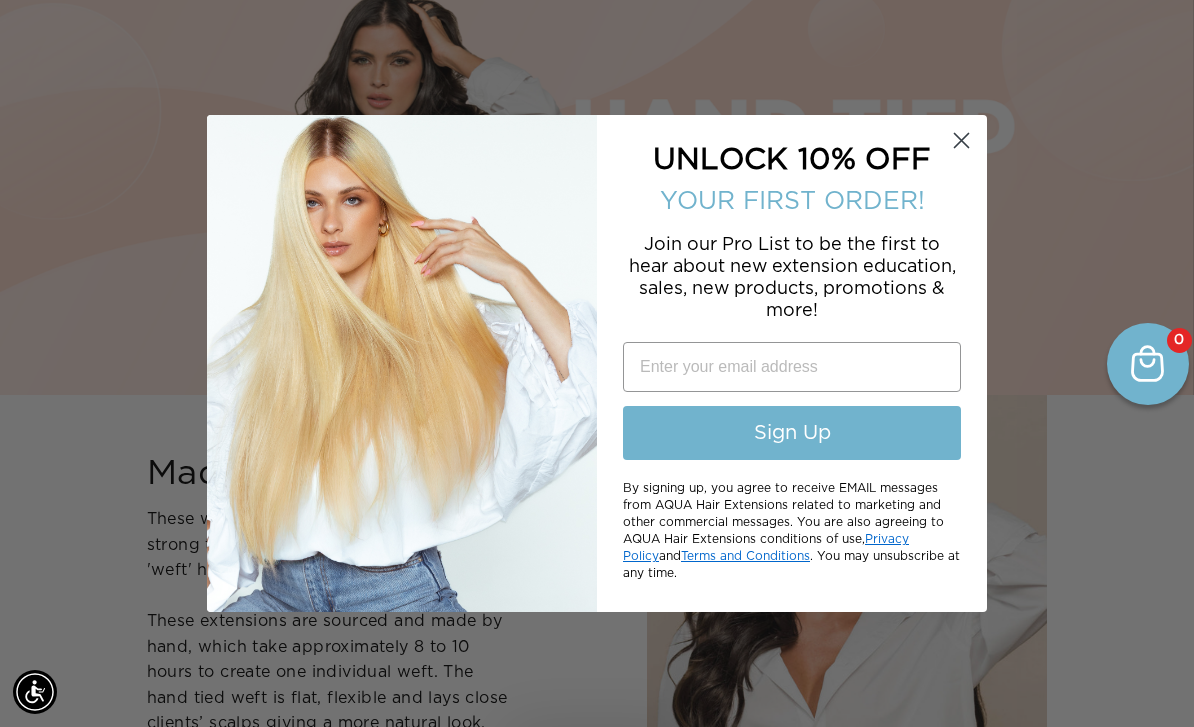 scroll, scrollTop: 0, scrollLeft: 0, axis: both 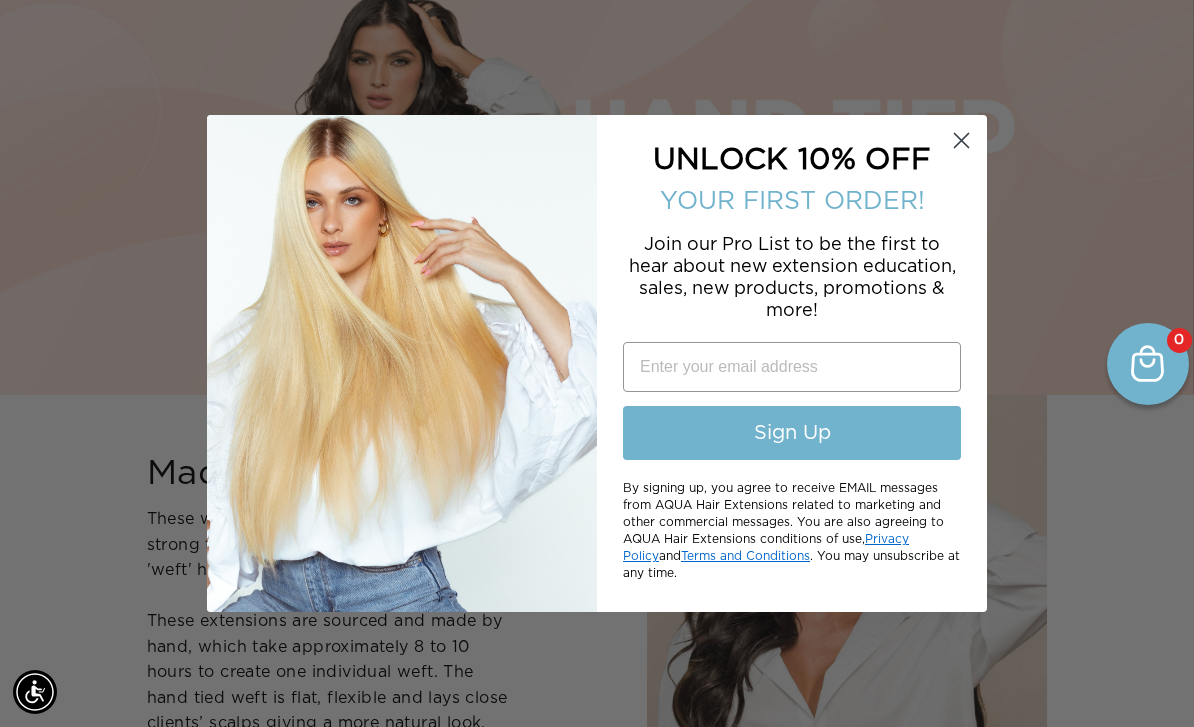 click on "Close dialog" 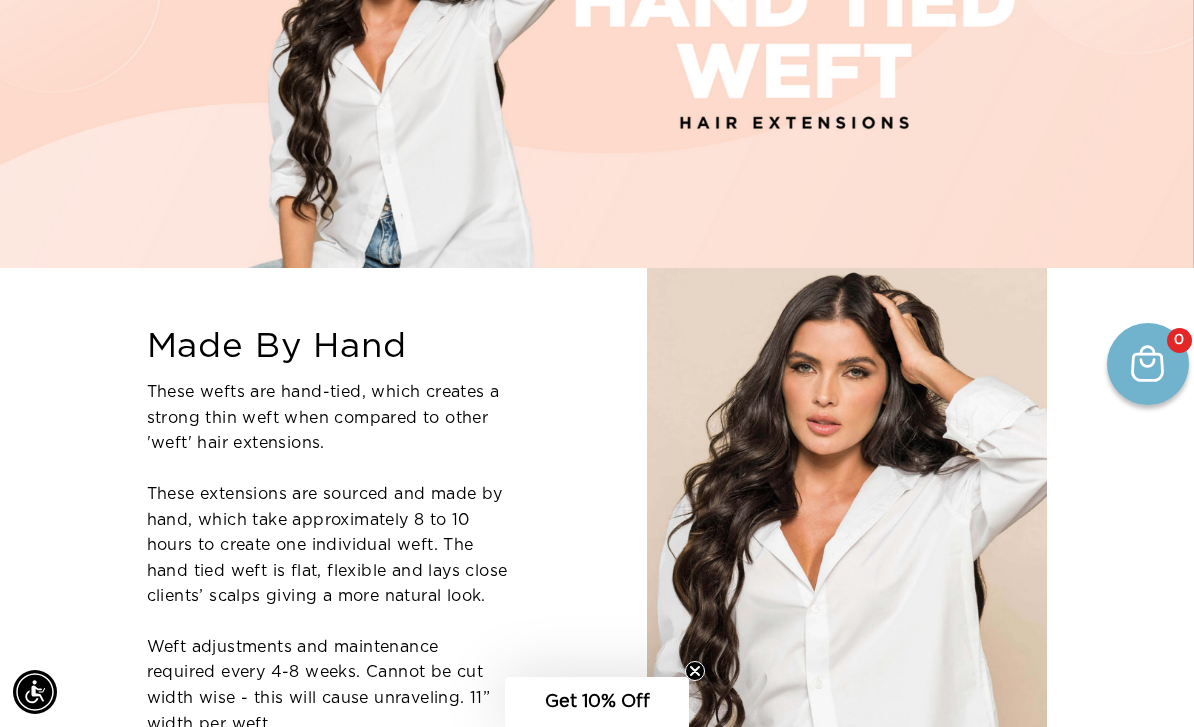 scroll, scrollTop: 0, scrollLeft: 0, axis: both 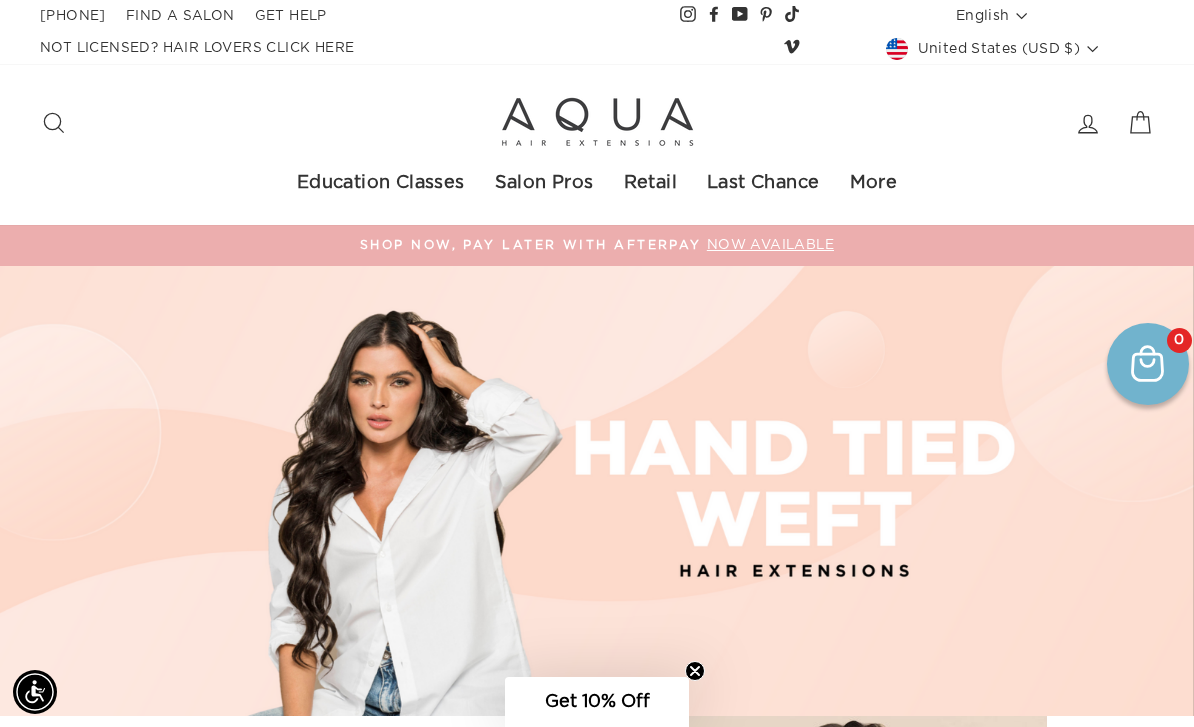 click 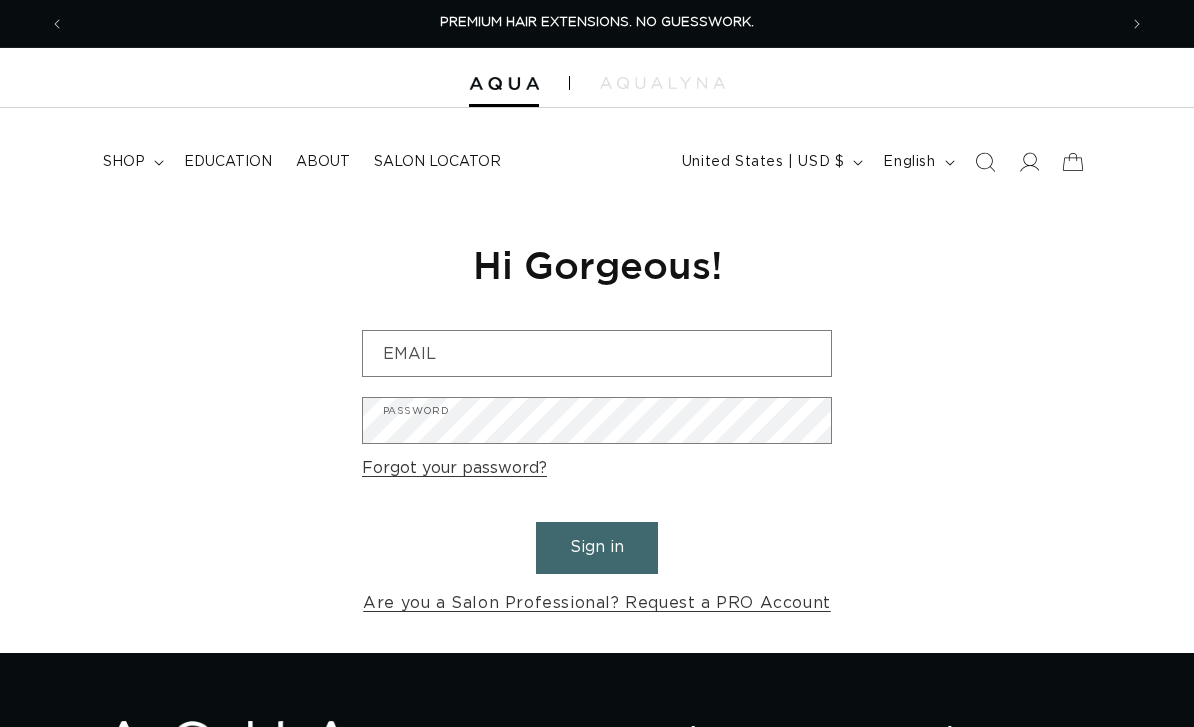 scroll, scrollTop: 168, scrollLeft: 0, axis: vertical 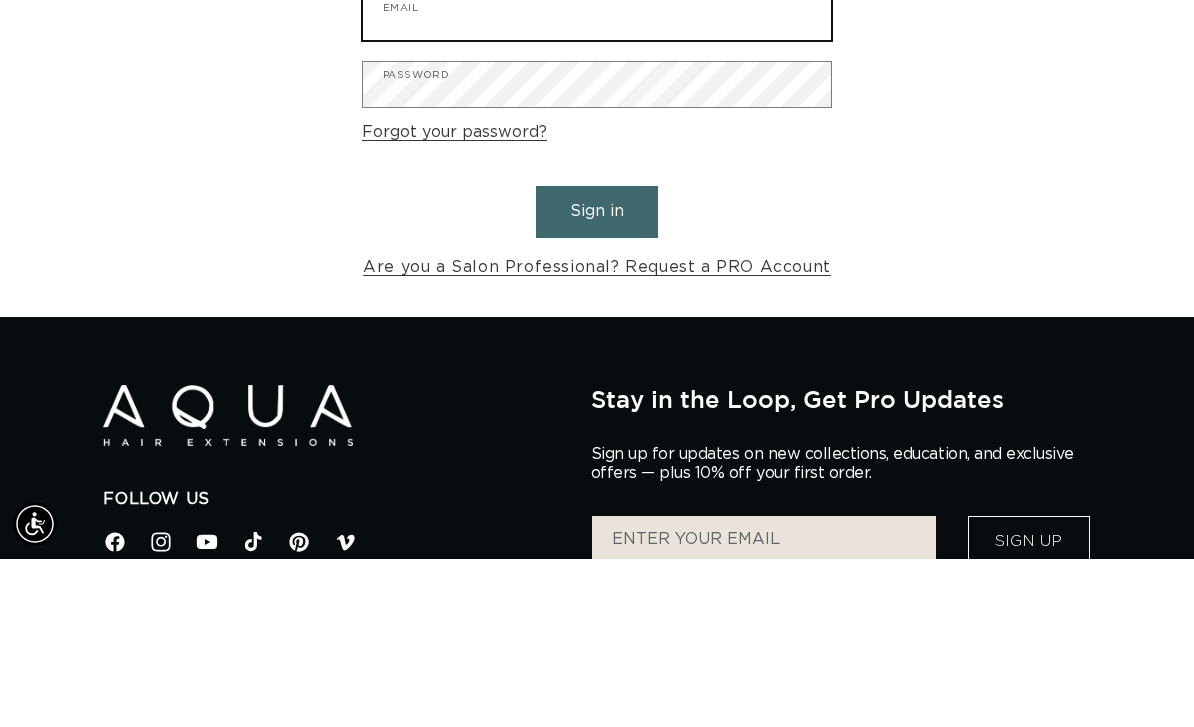 type on "quinteroskristina@yahoo.com" 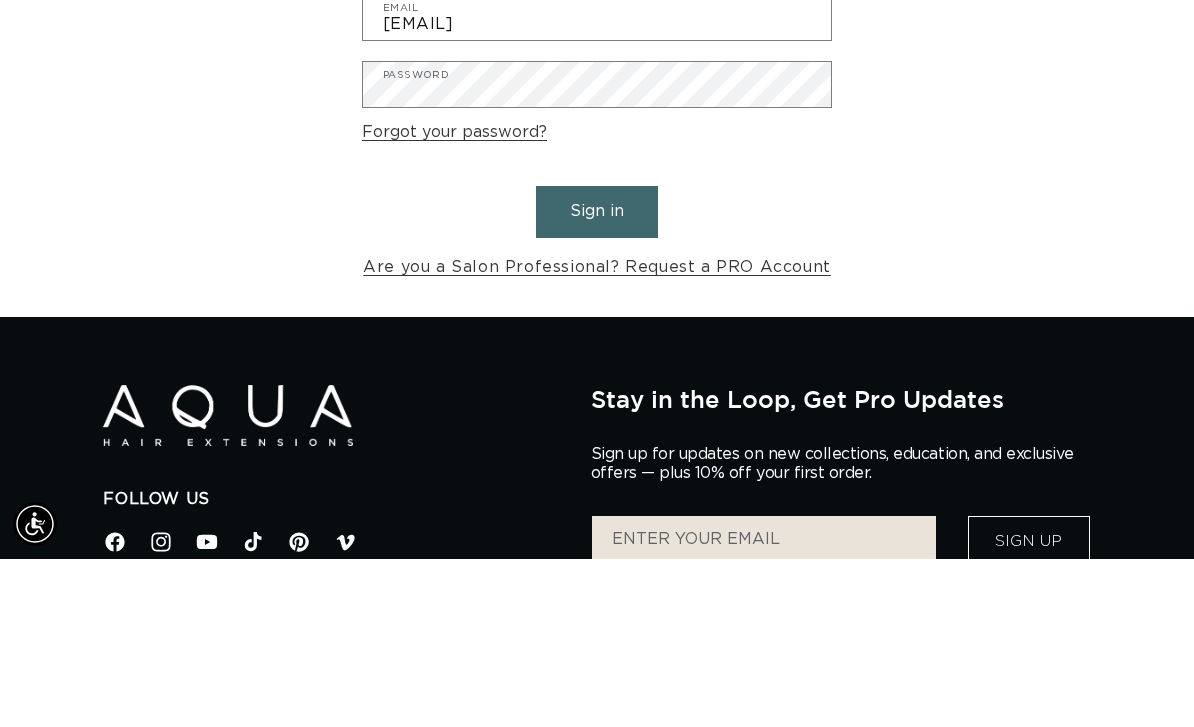 click on "Sign in" at bounding box center (597, 379) 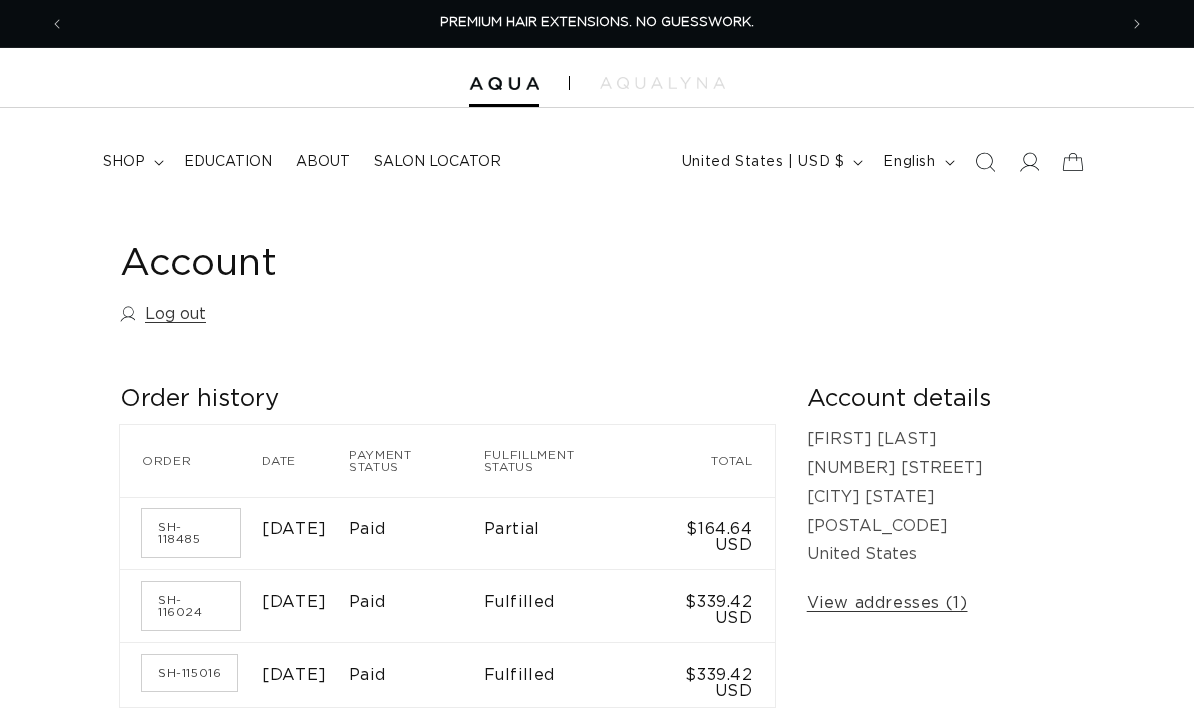 scroll, scrollTop: 0, scrollLeft: 0, axis: both 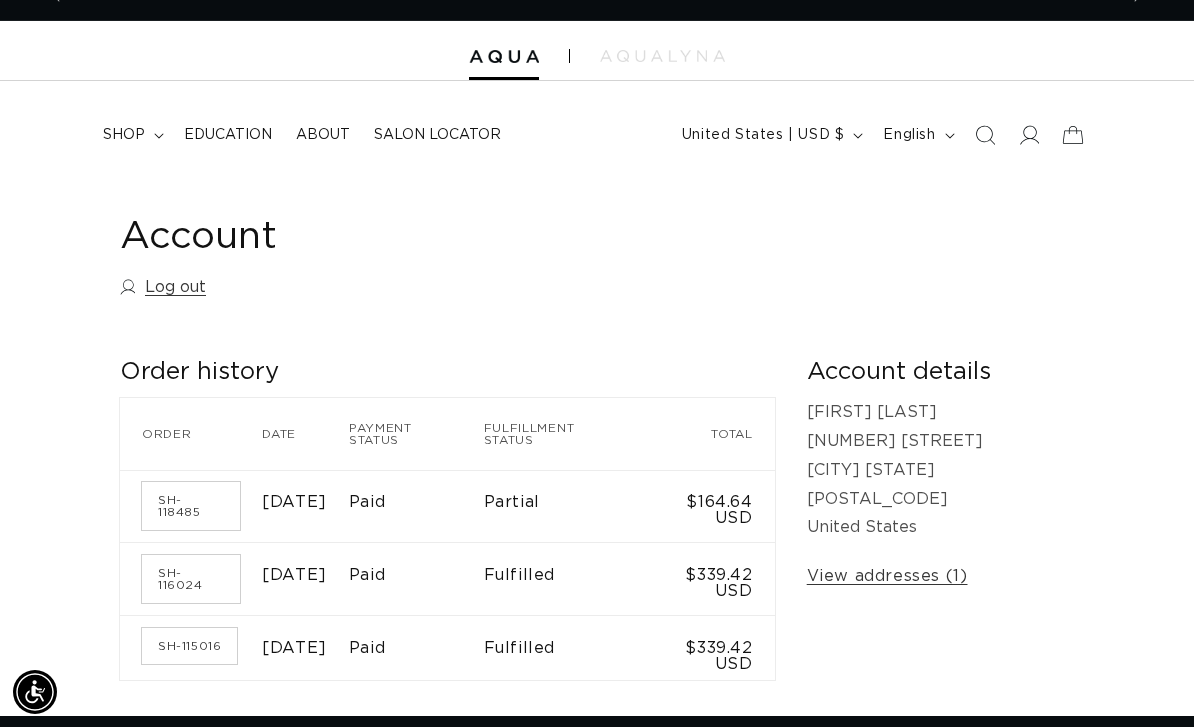 click on "SH-118485" at bounding box center (191, 506) 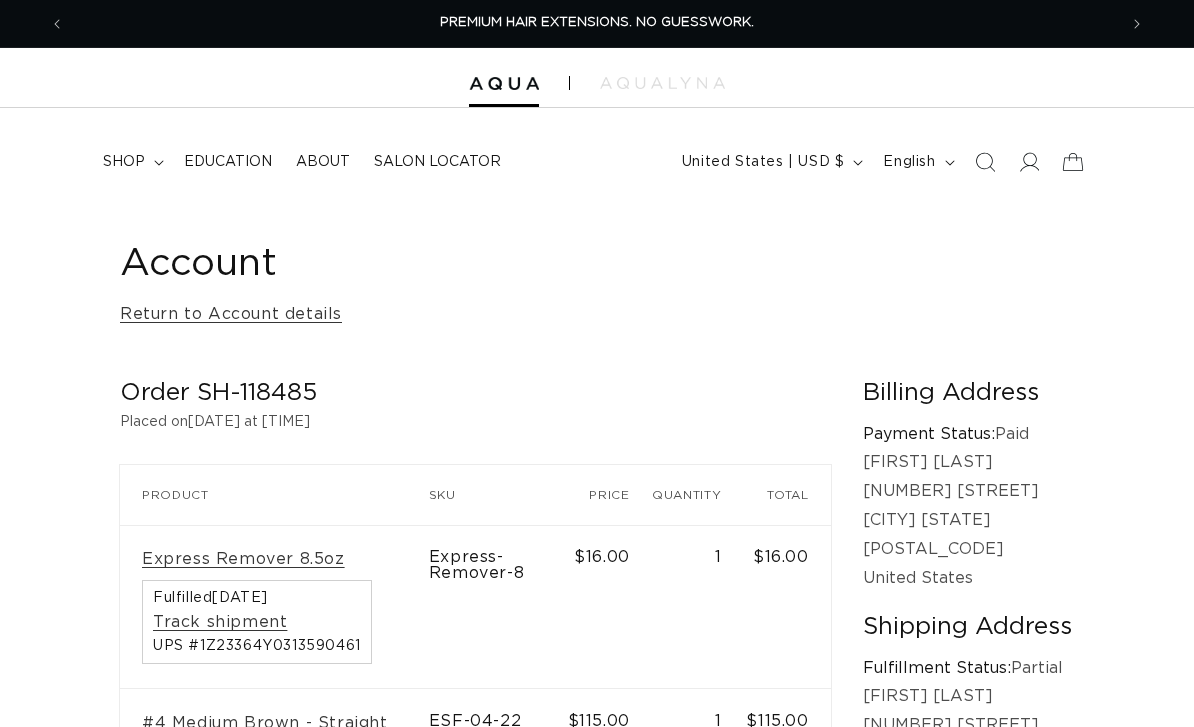 scroll, scrollTop: 0, scrollLeft: 0, axis: both 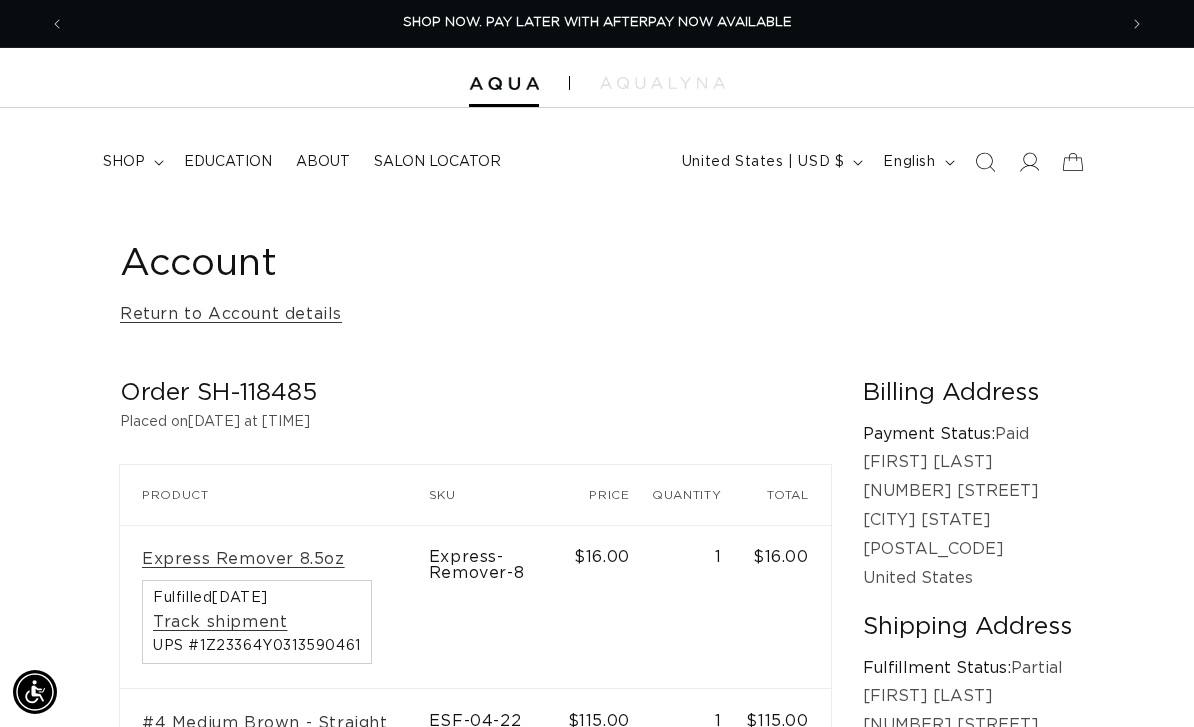 click on "Return to Account details" at bounding box center [231, 314] 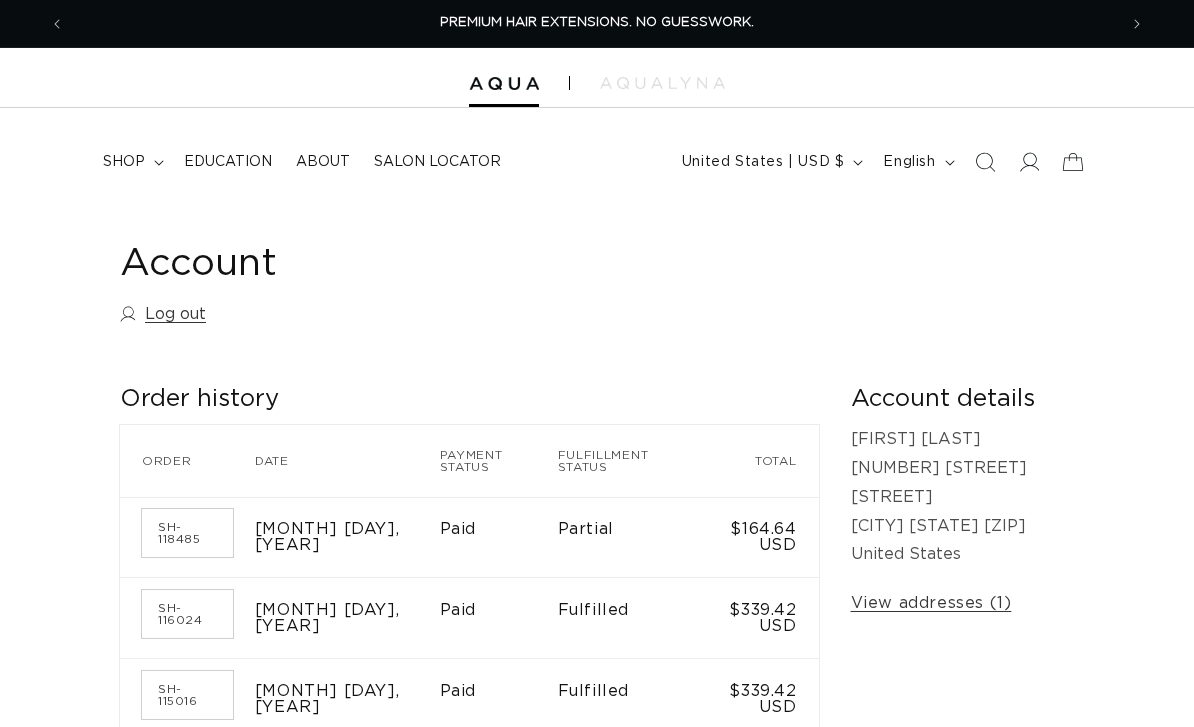 scroll, scrollTop: 0, scrollLeft: 0, axis: both 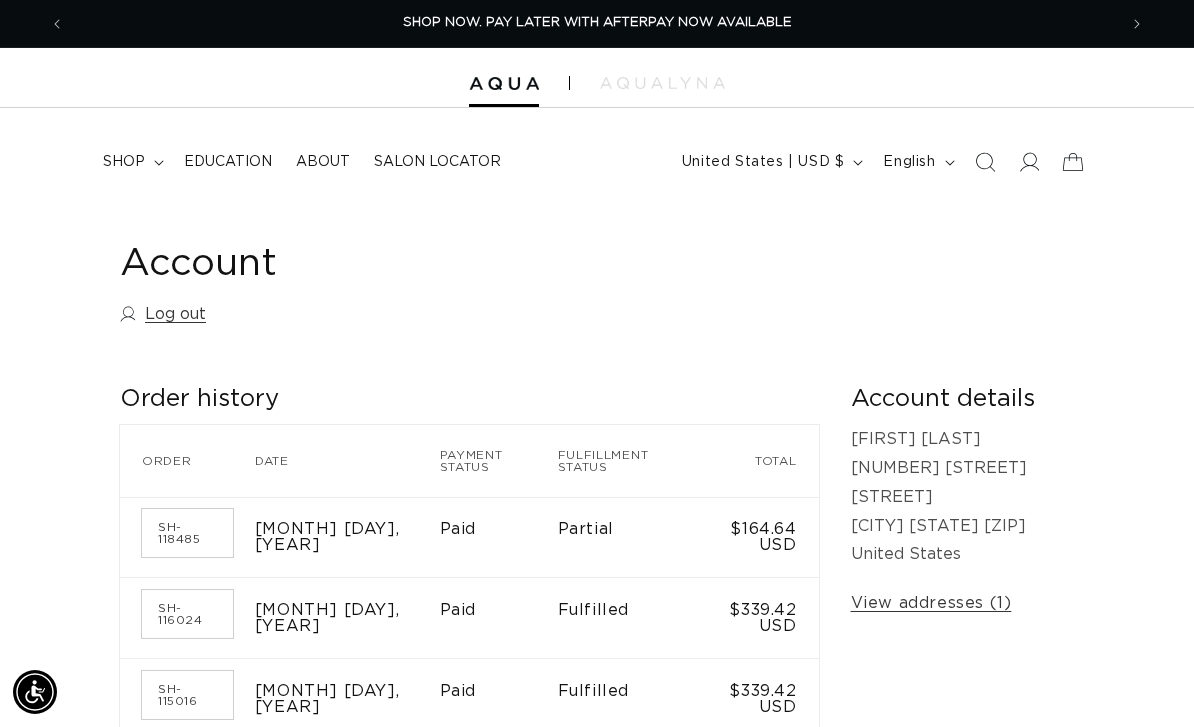 click on "shop" at bounding box center [124, 162] 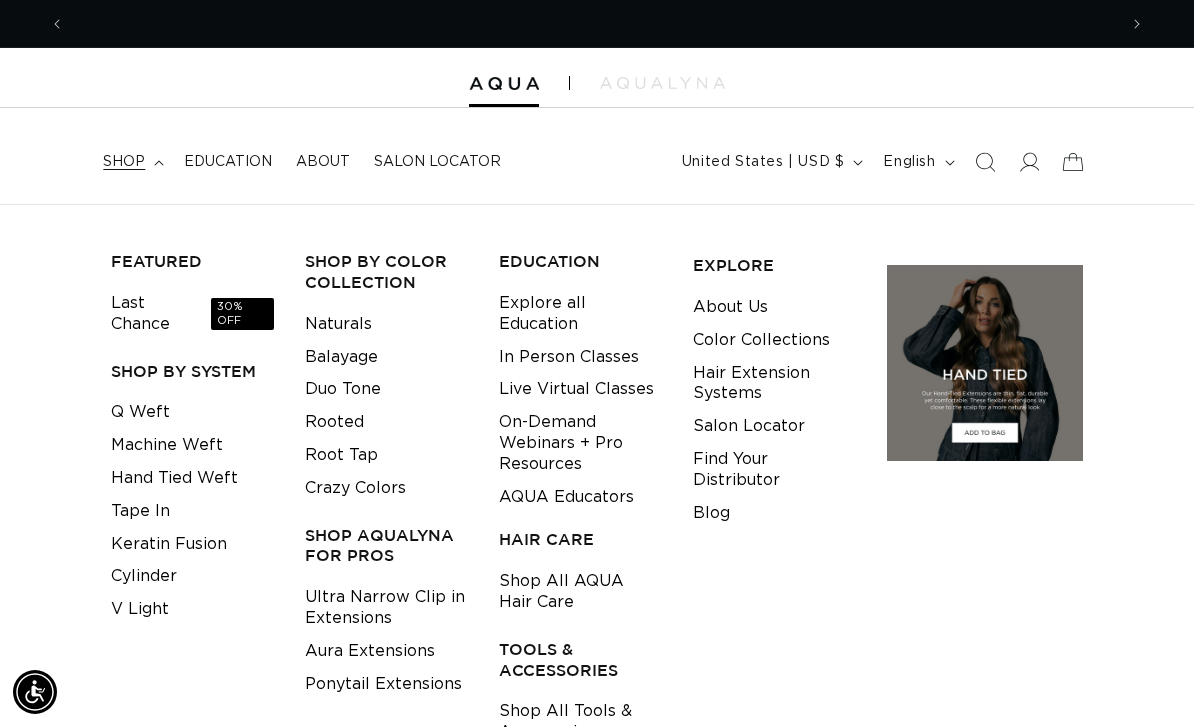 scroll, scrollTop: 0, scrollLeft: 0, axis: both 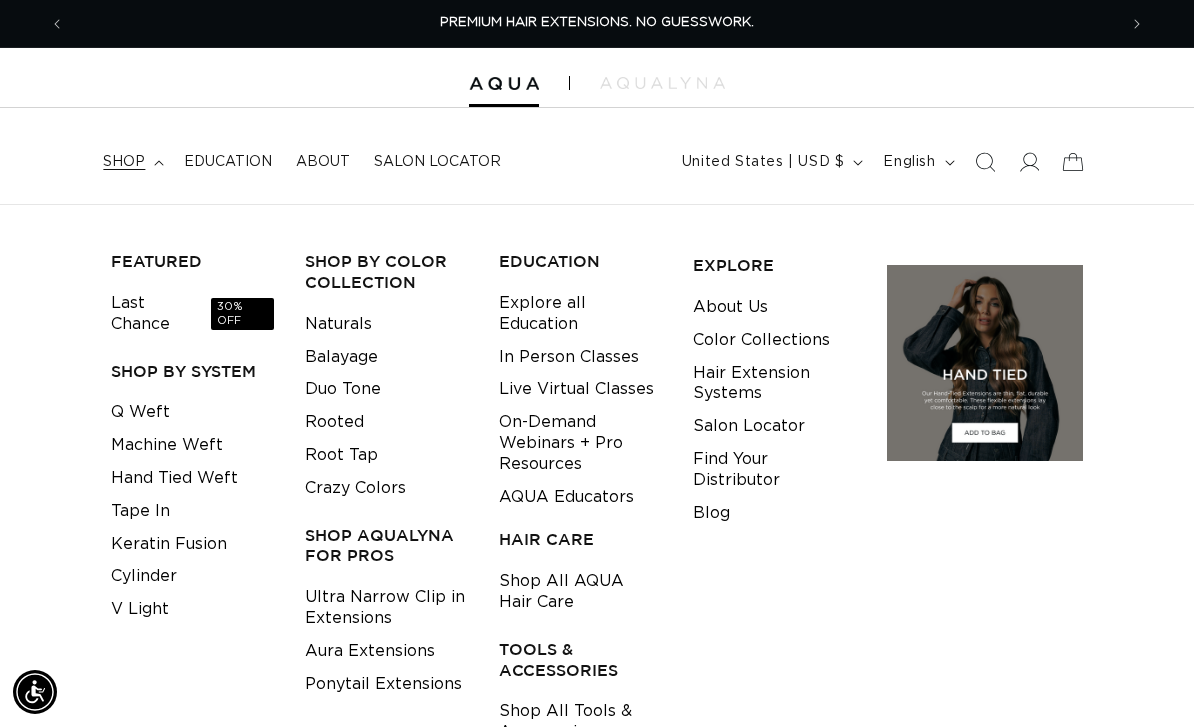 click at bounding box center [192, 669] 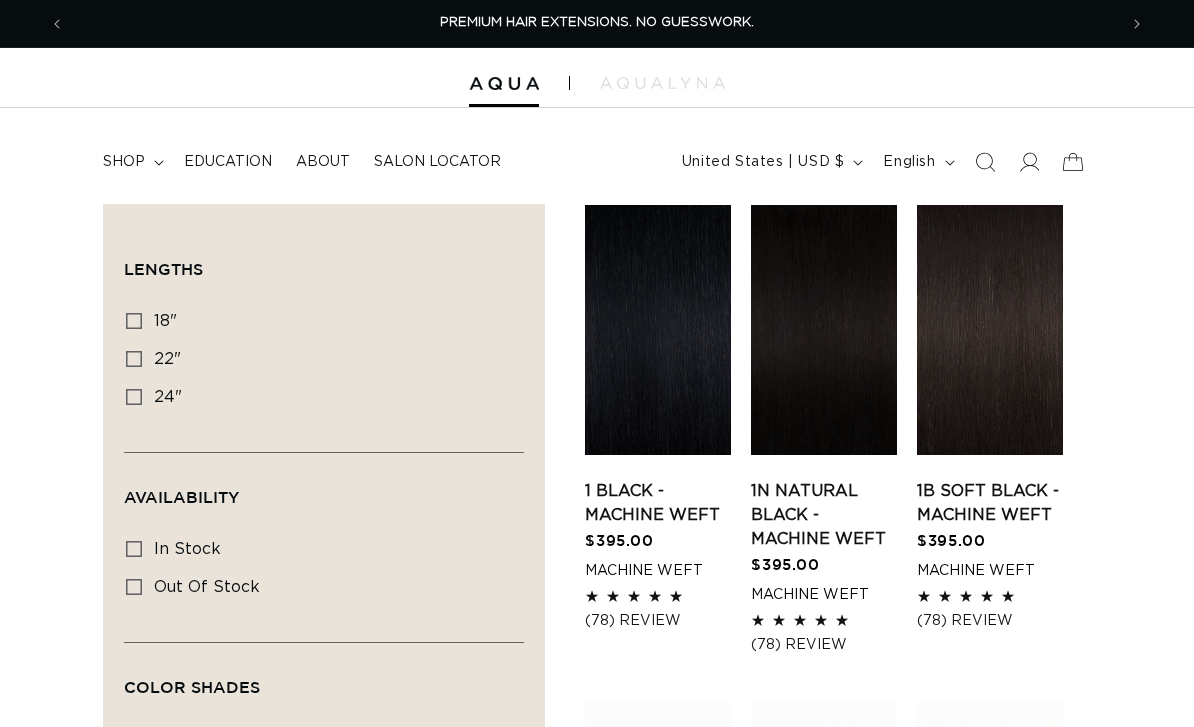 scroll, scrollTop: 0, scrollLeft: 0, axis: both 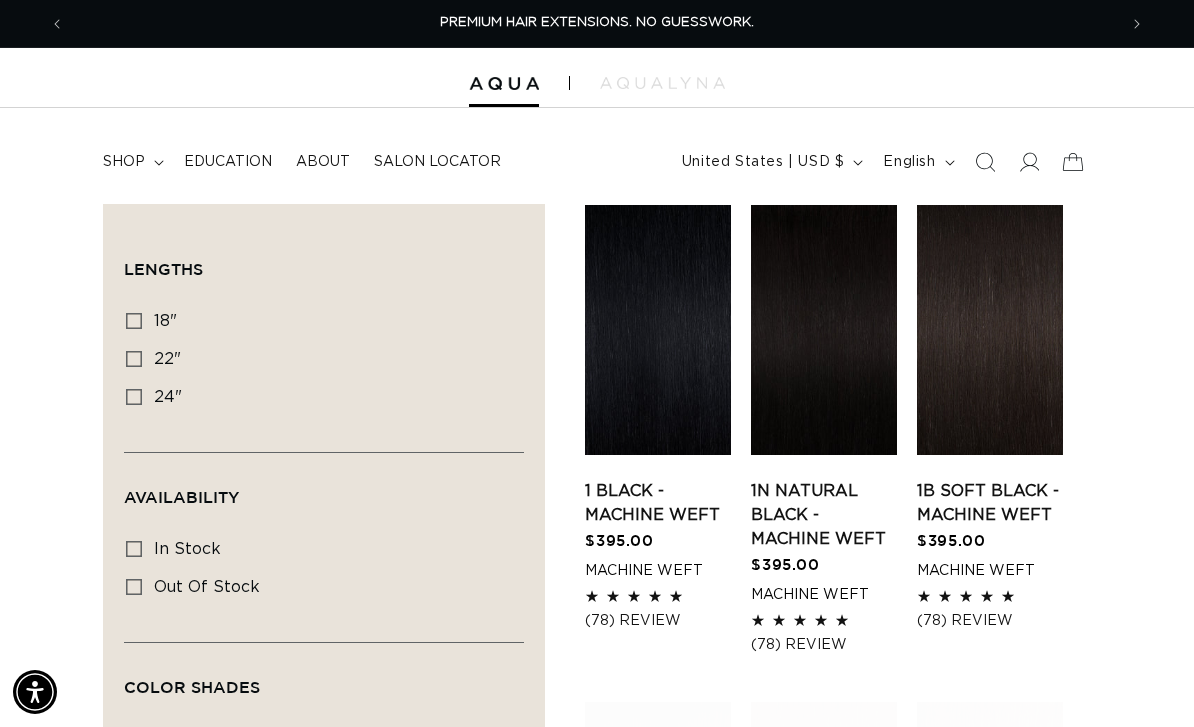 click 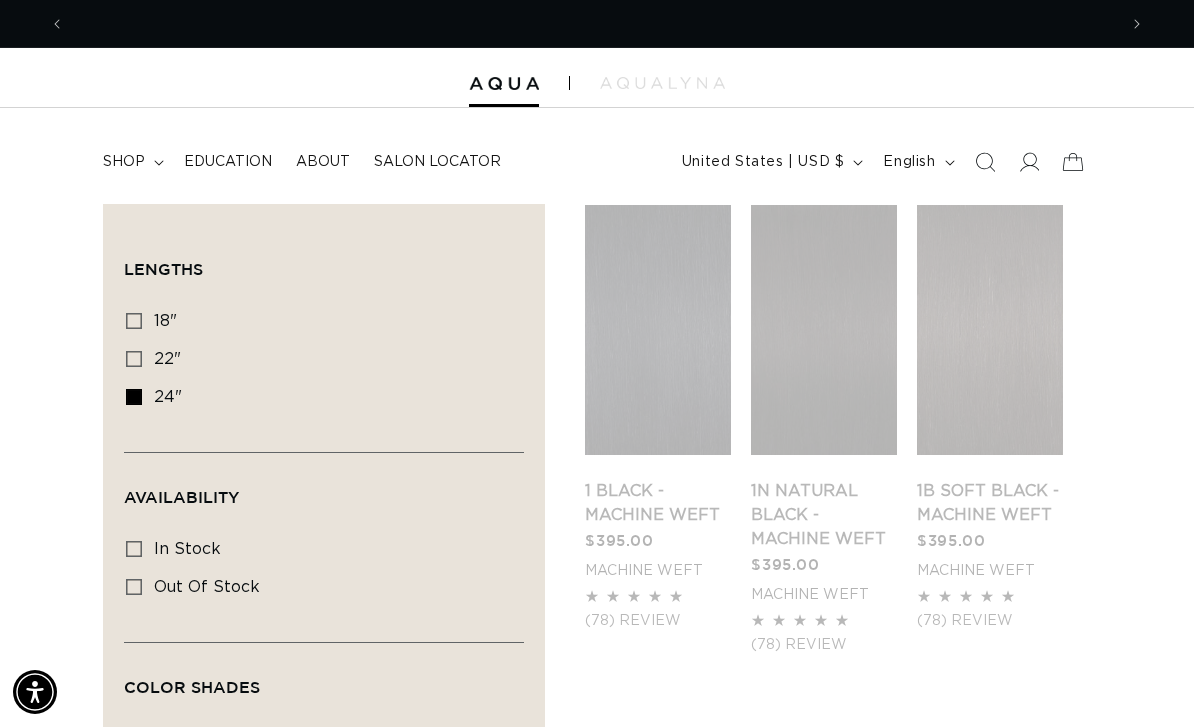 scroll, scrollTop: 0, scrollLeft: 1052, axis: horizontal 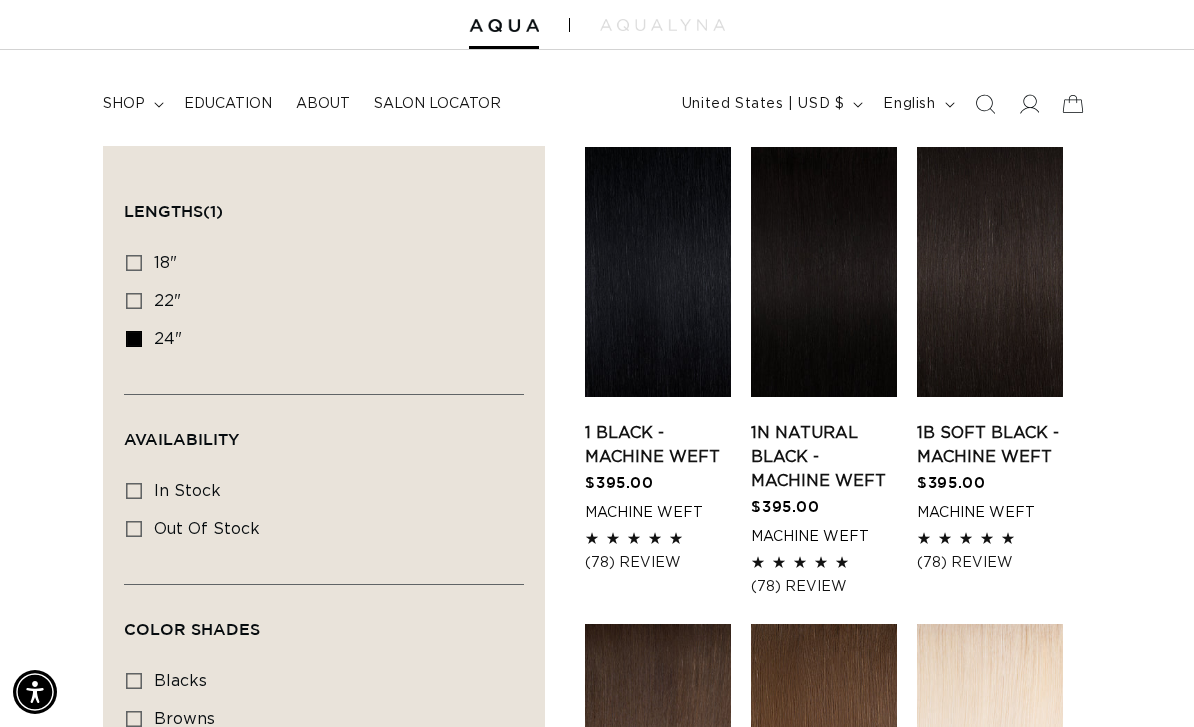 click on "1B Soft Black - Machine Weft" at bounding box center [990, 445] 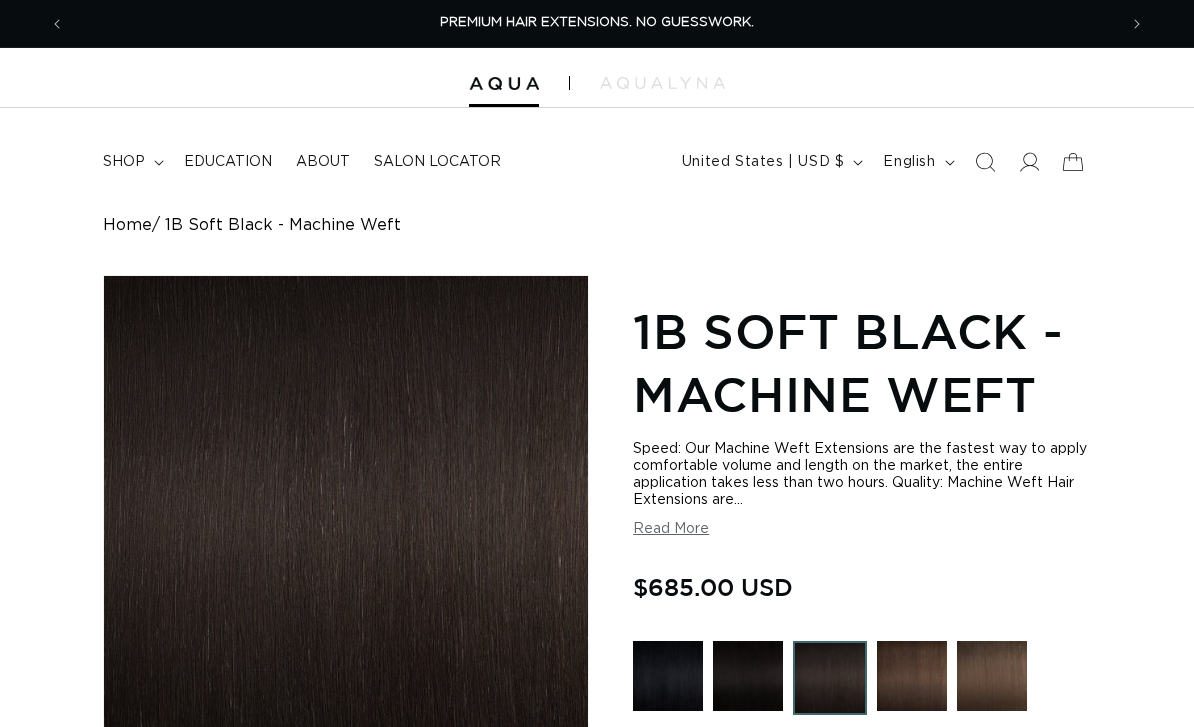 scroll, scrollTop: 0, scrollLeft: 0, axis: both 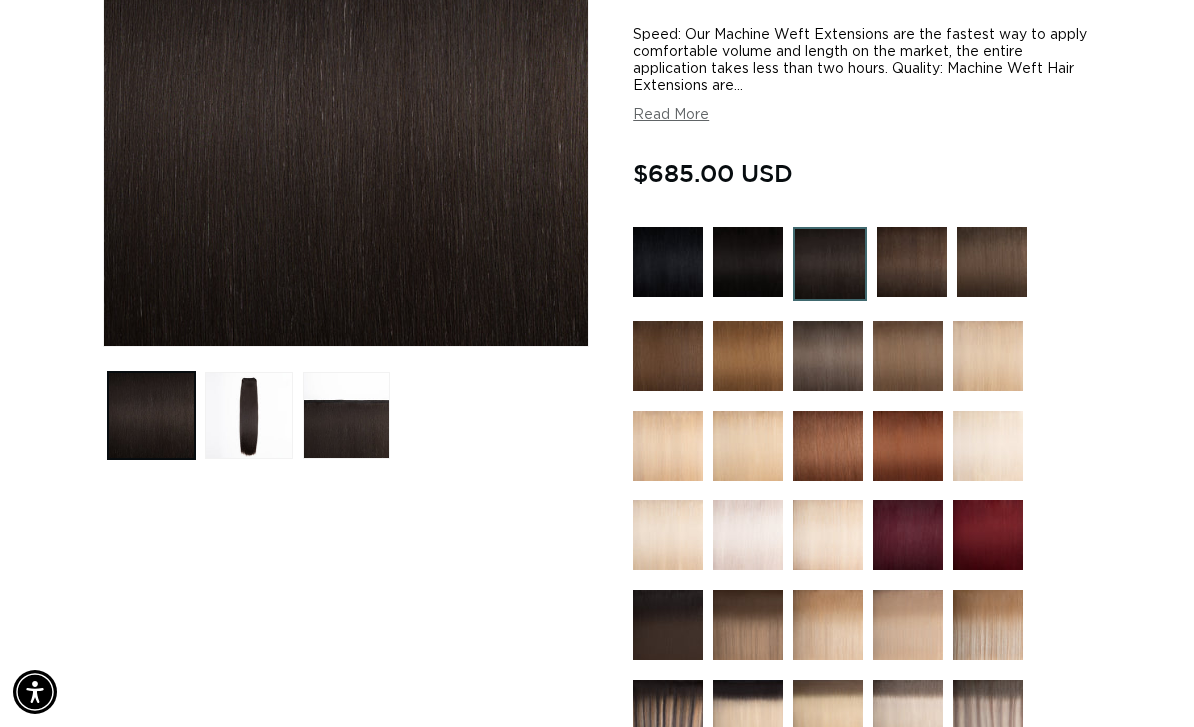 click at bounding box center [830, 264] 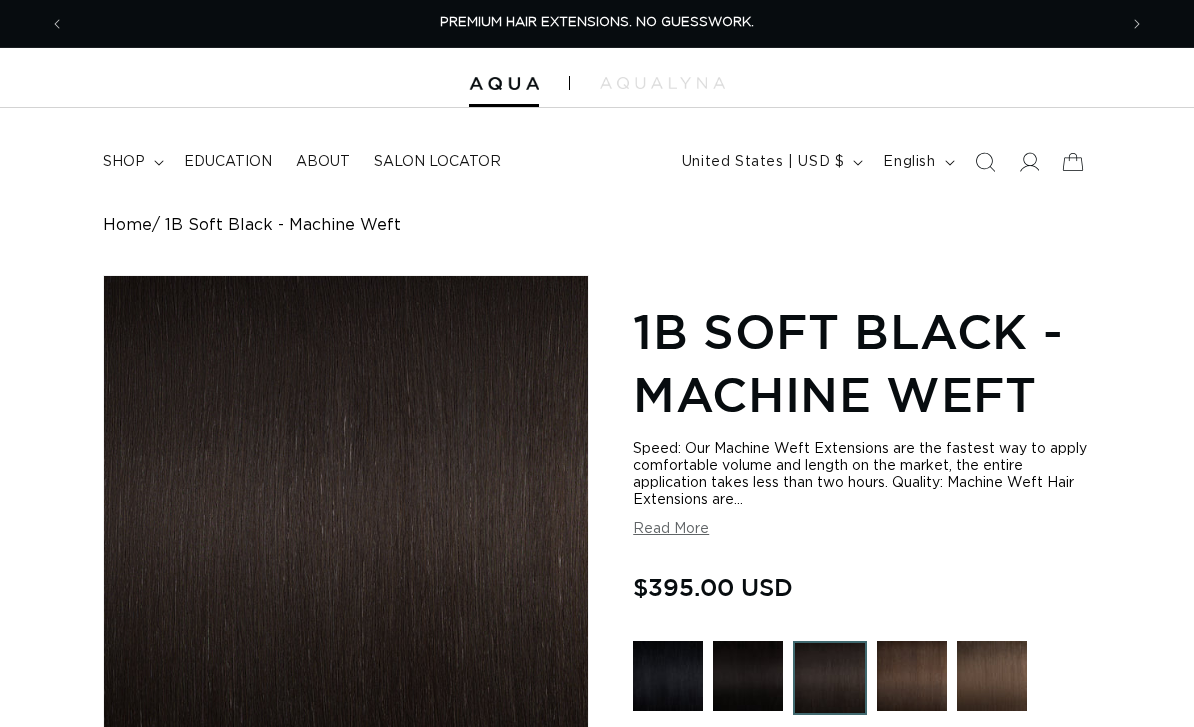 scroll, scrollTop: 0, scrollLeft: 0, axis: both 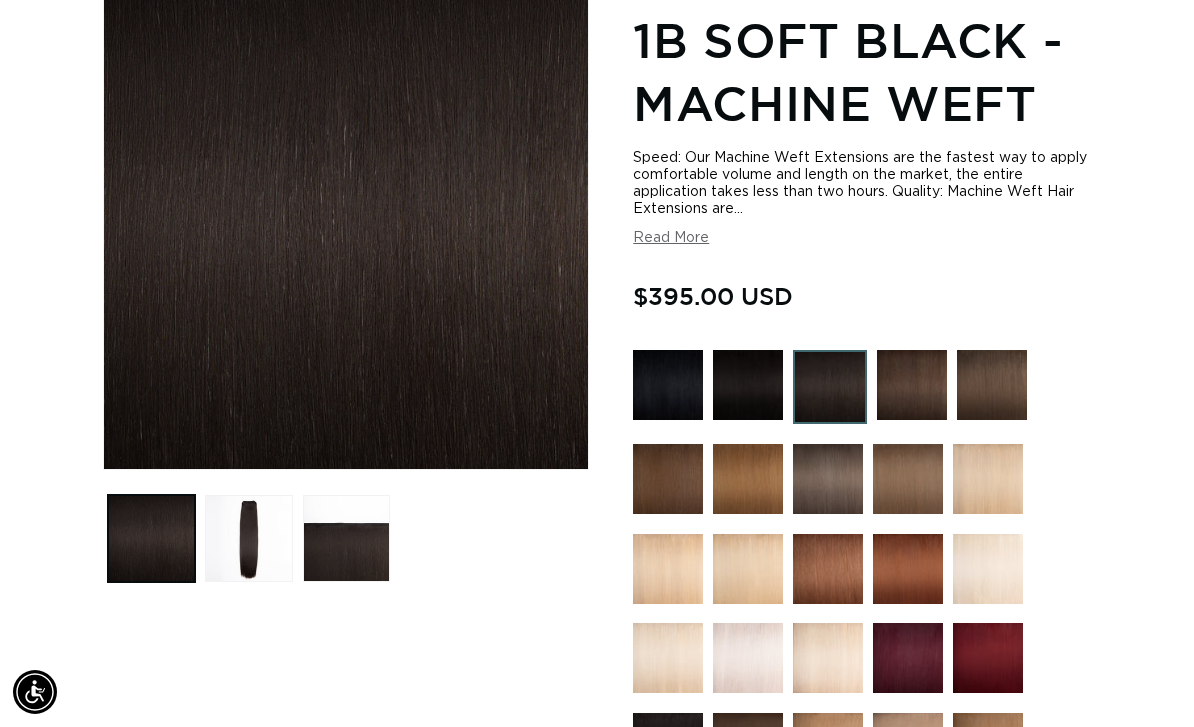 click on "Read More" at bounding box center (671, 238) 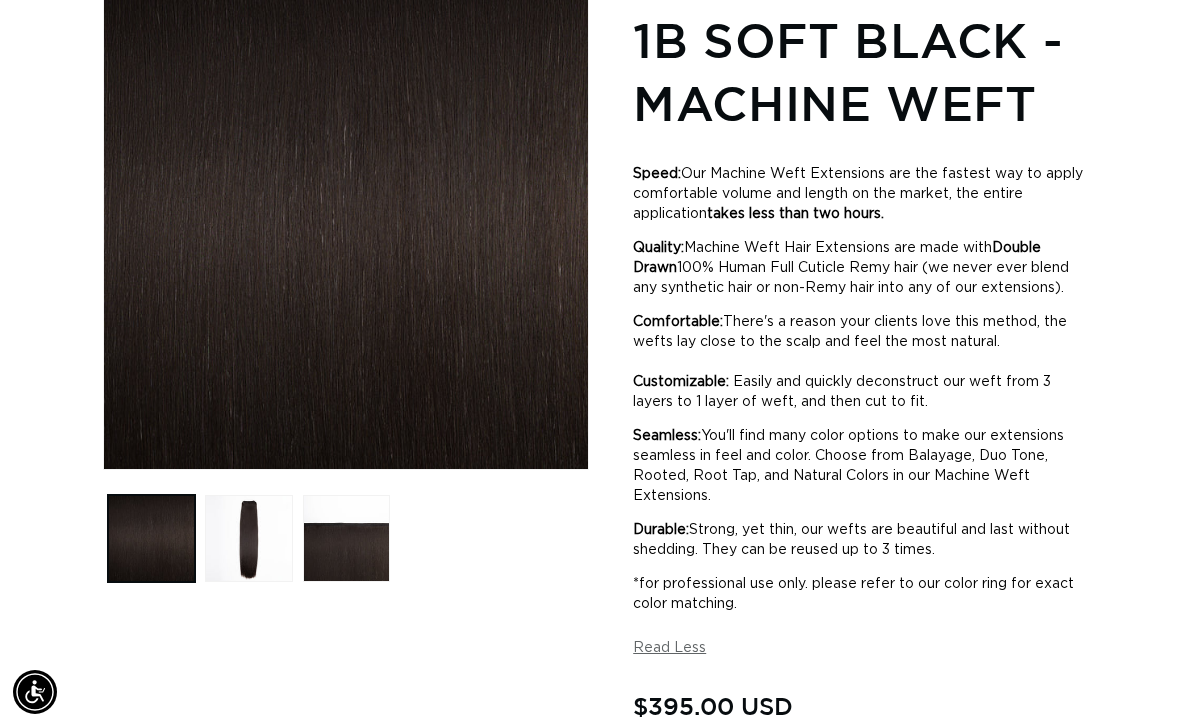 scroll, scrollTop: 0, scrollLeft: 2104, axis: horizontal 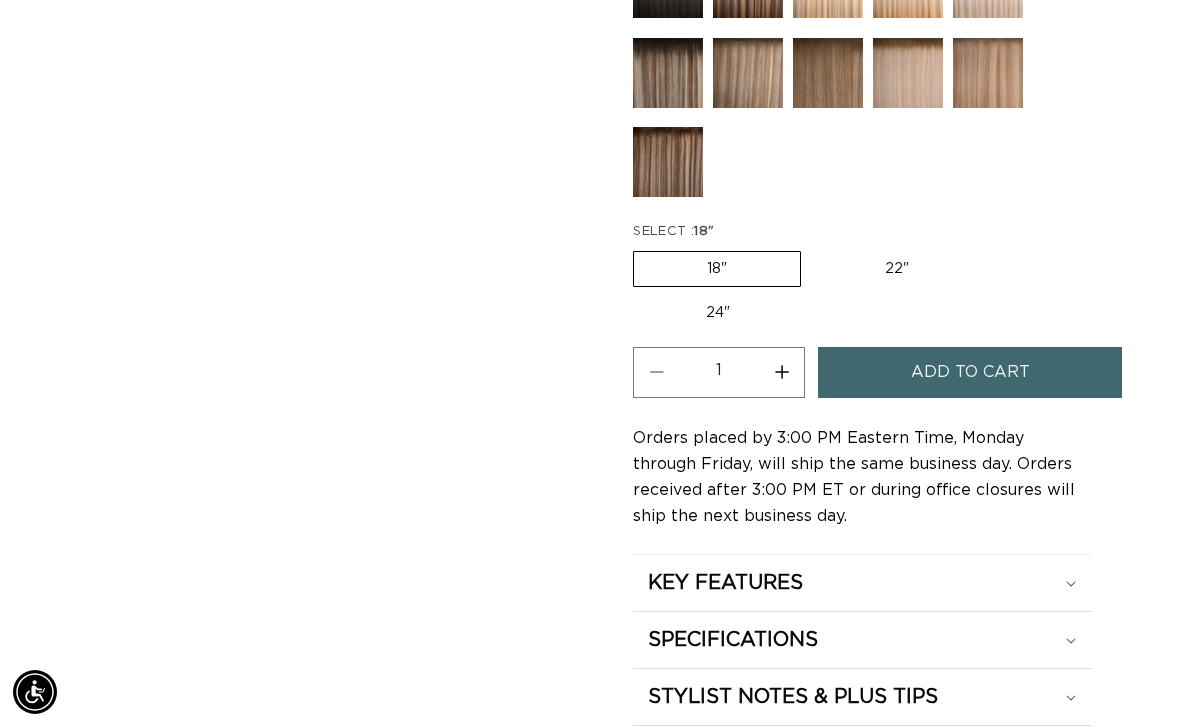 click on "24" Variant sold out or unavailable" at bounding box center (718, 313) 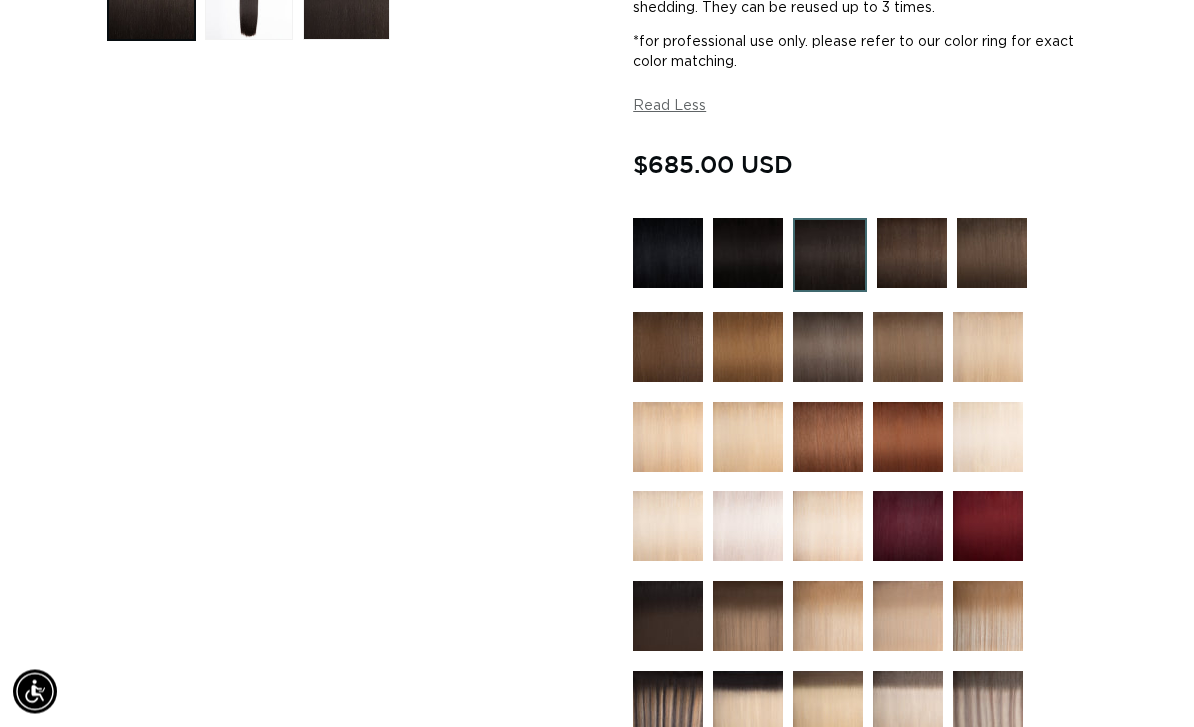 scroll, scrollTop: 732, scrollLeft: 0, axis: vertical 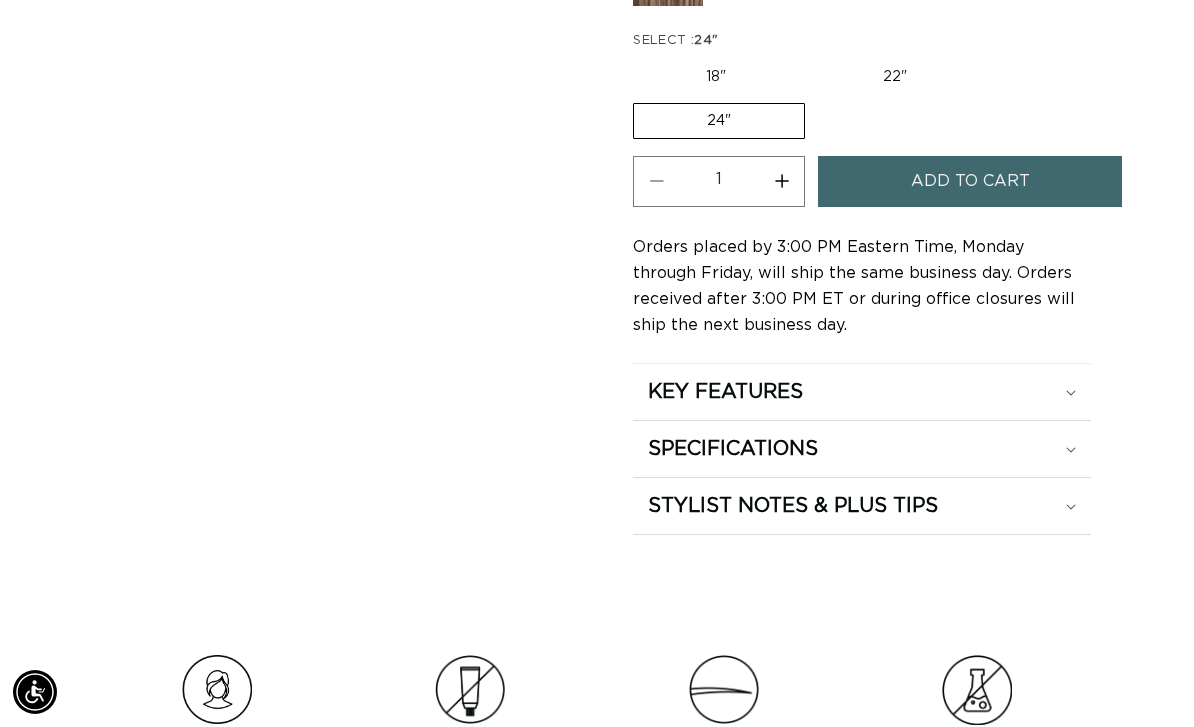 click on "SPECIFICATIONS" at bounding box center [861, 392] 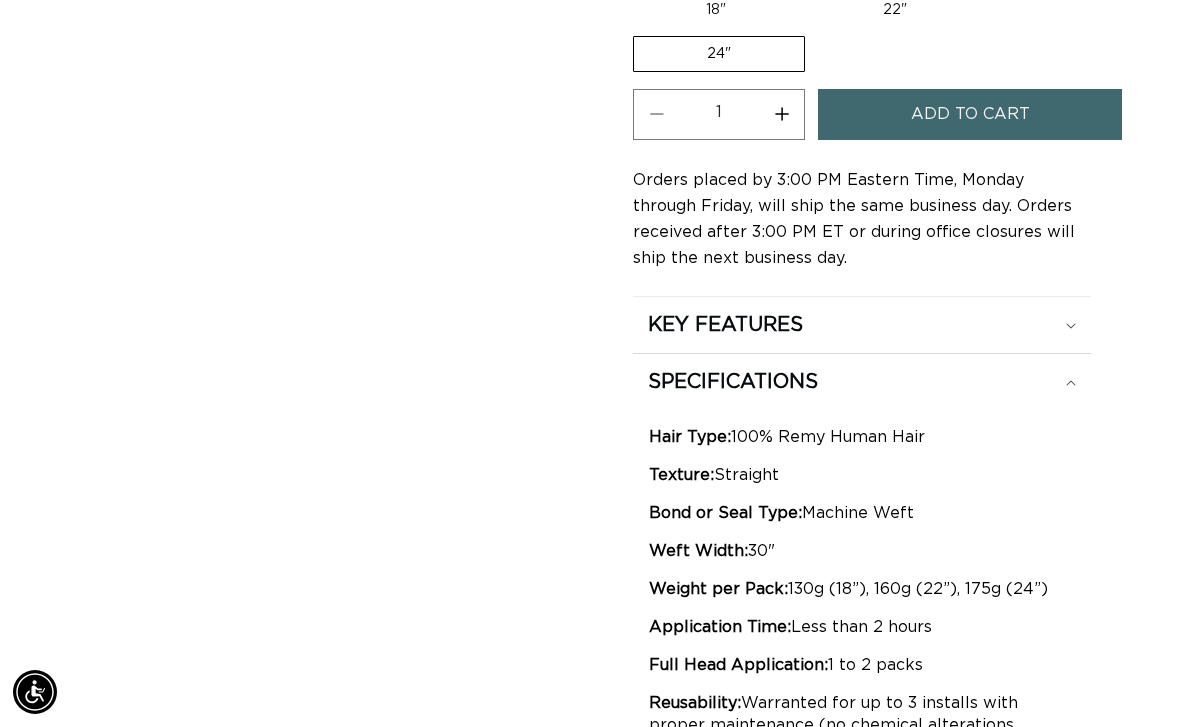 scroll, scrollTop: 1943, scrollLeft: 0, axis: vertical 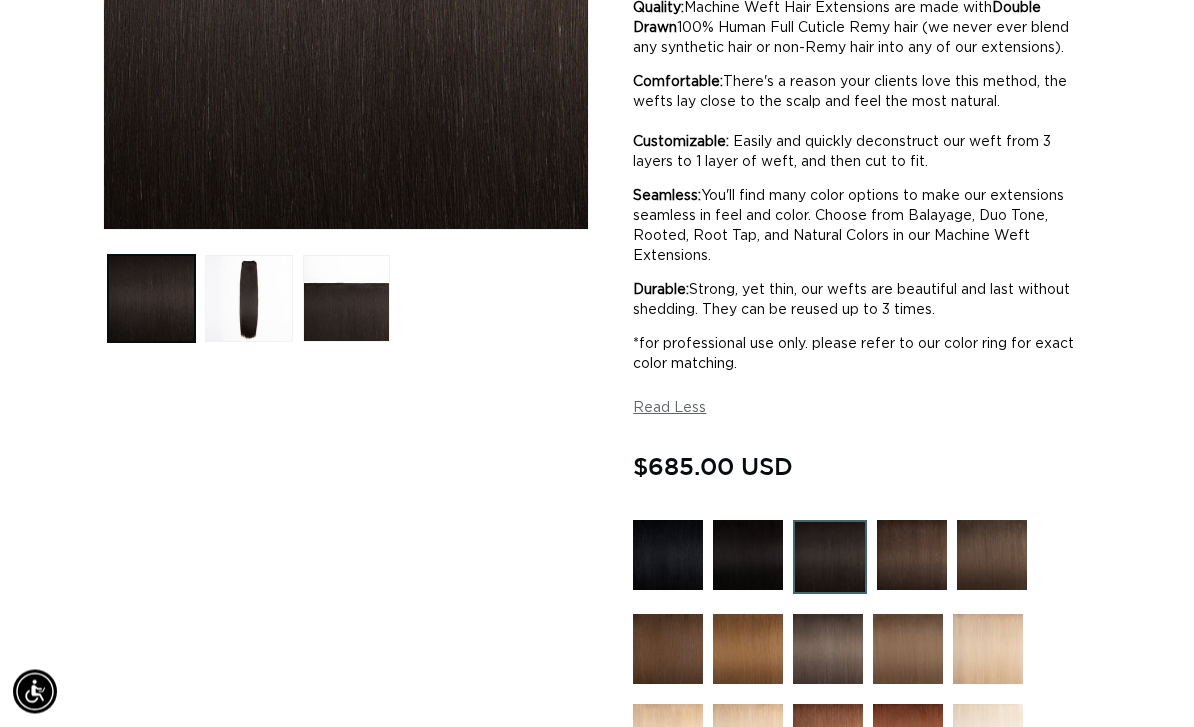 click at bounding box center (830, 558) 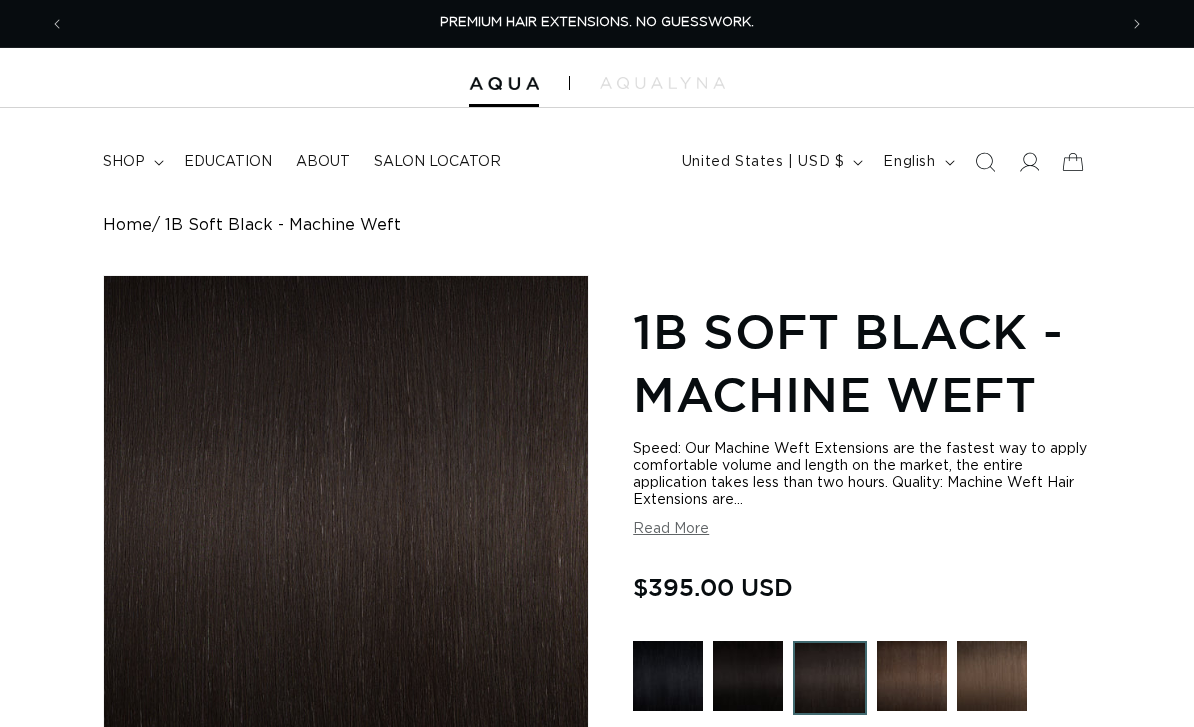 scroll, scrollTop: 0, scrollLeft: 0, axis: both 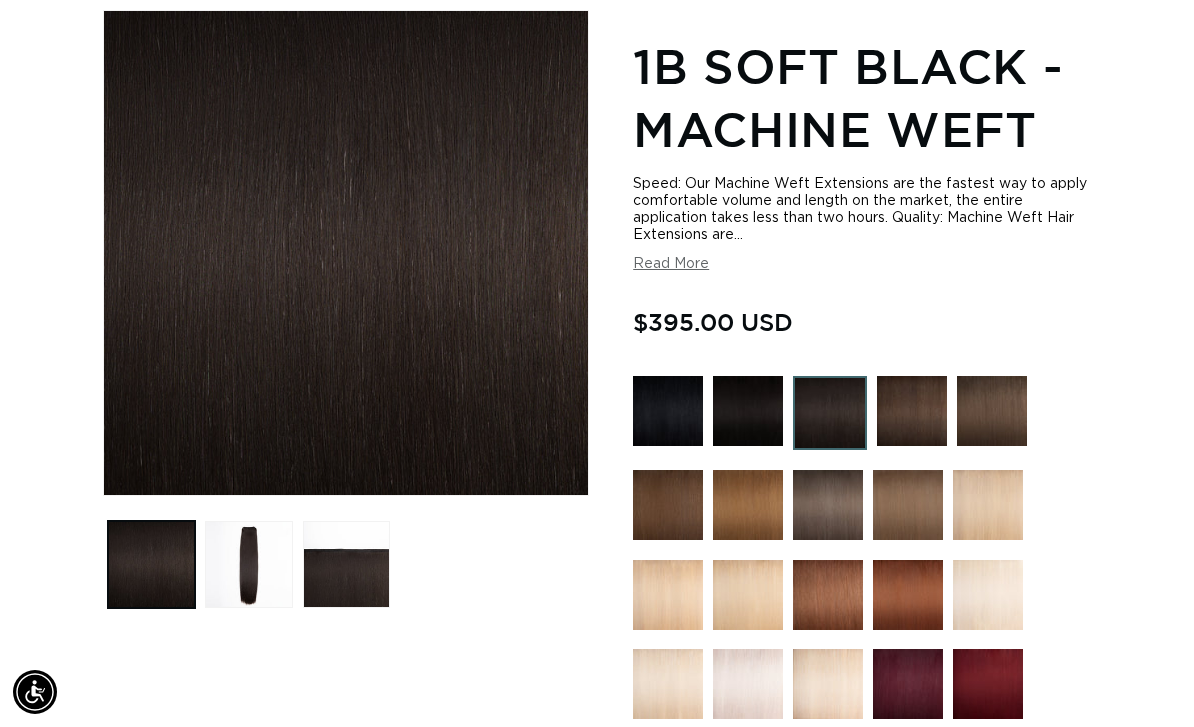 click at bounding box center (912, 411) 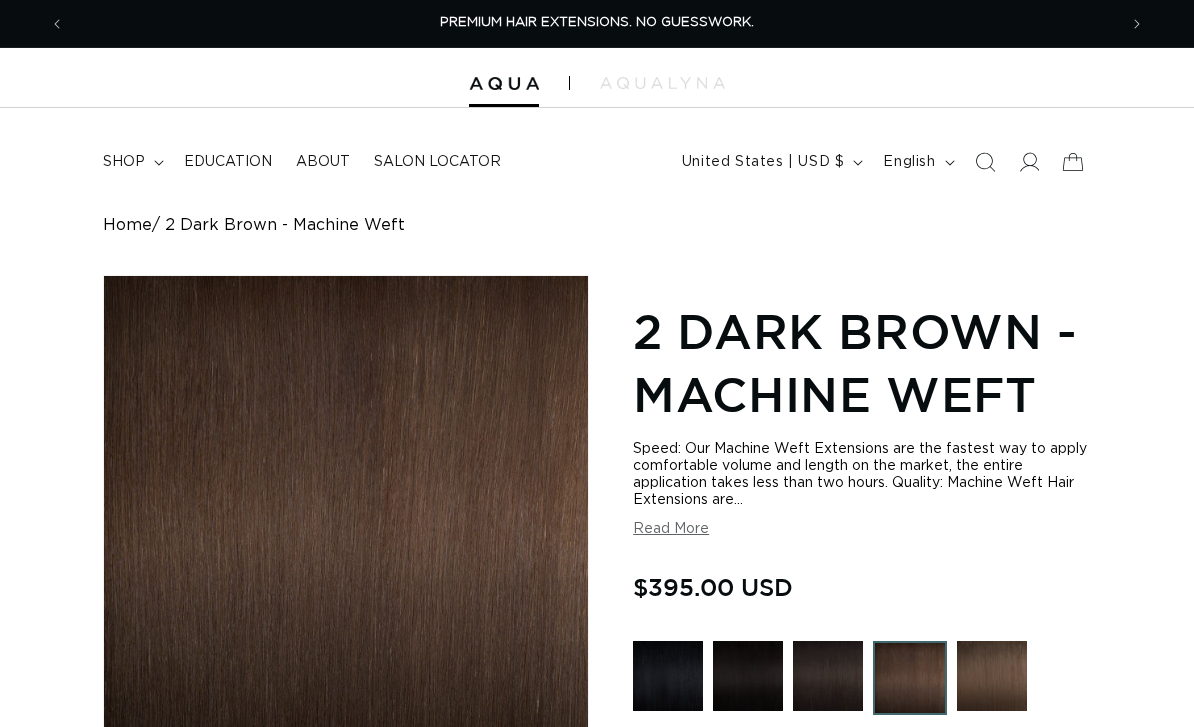 scroll, scrollTop: 0, scrollLeft: 0, axis: both 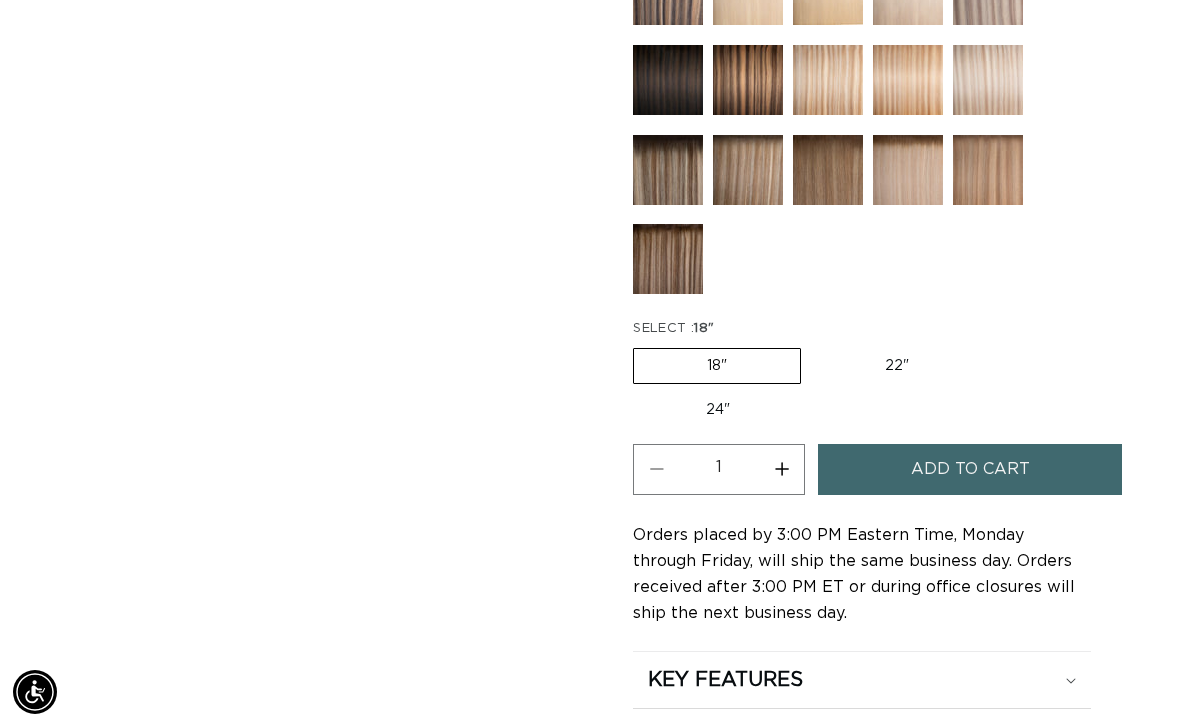 click on "24" Variant sold out or unavailable" at bounding box center [718, 410] 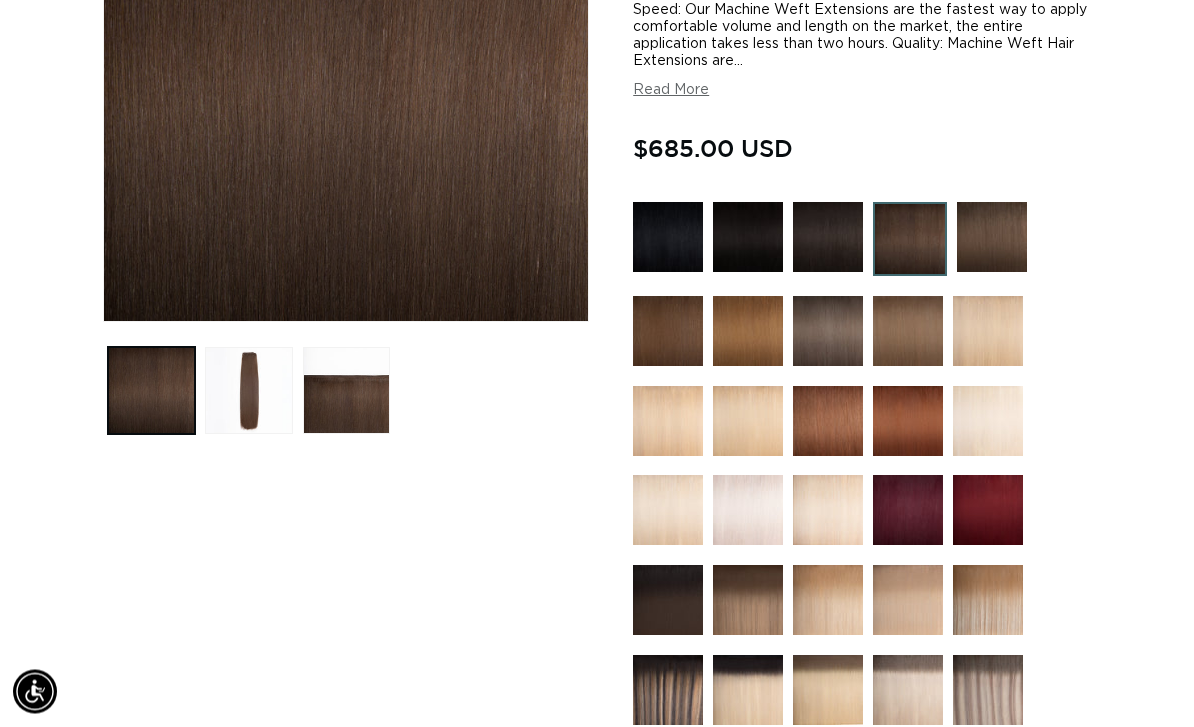 scroll, scrollTop: 384, scrollLeft: 0, axis: vertical 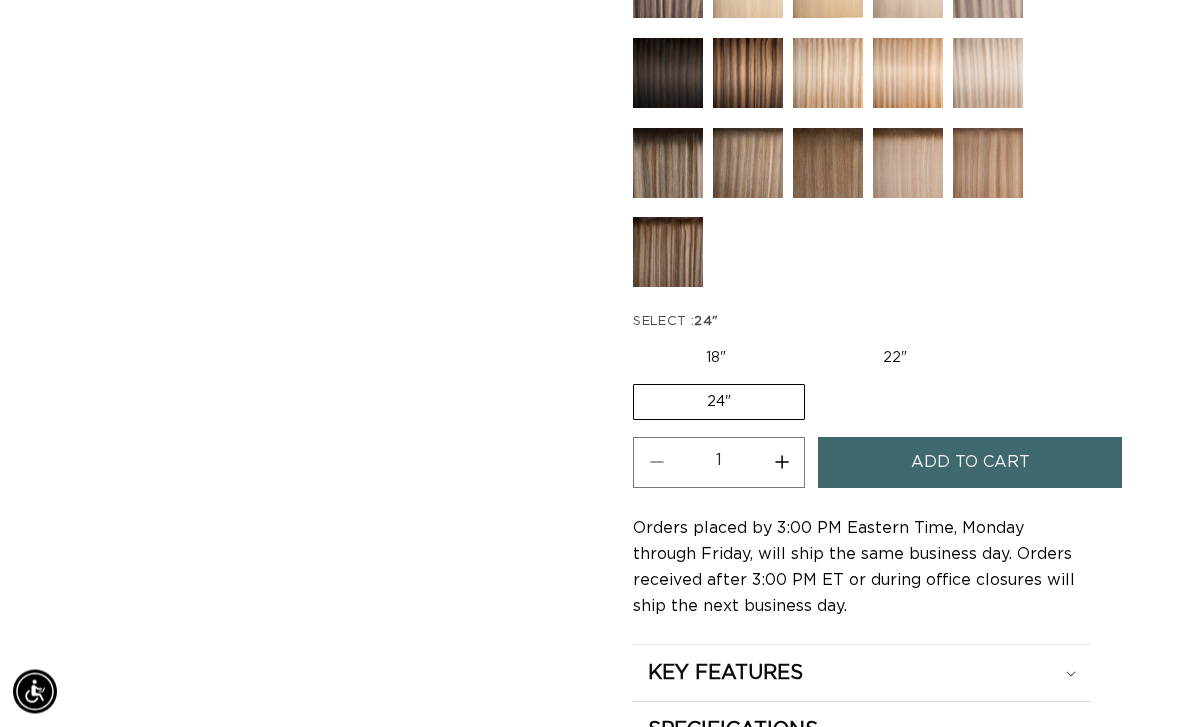 click on "22" Variant sold out or unavailable" at bounding box center [895, 359] 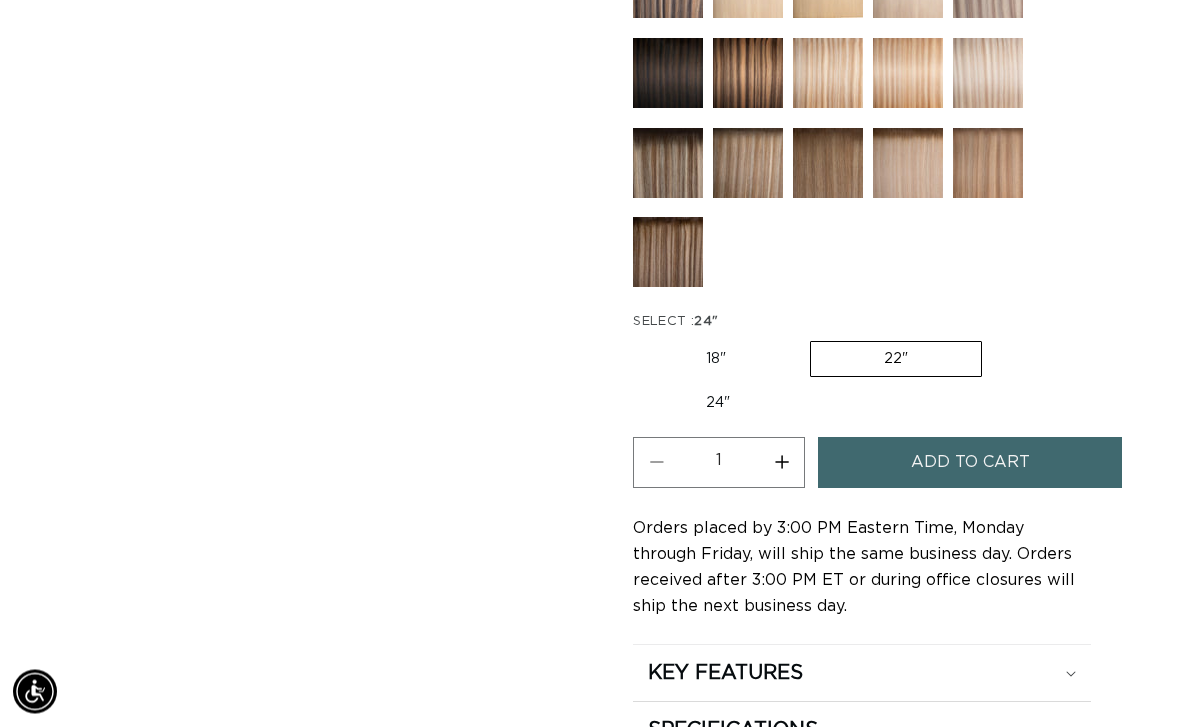 scroll, scrollTop: 1146, scrollLeft: 0, axis: vertical 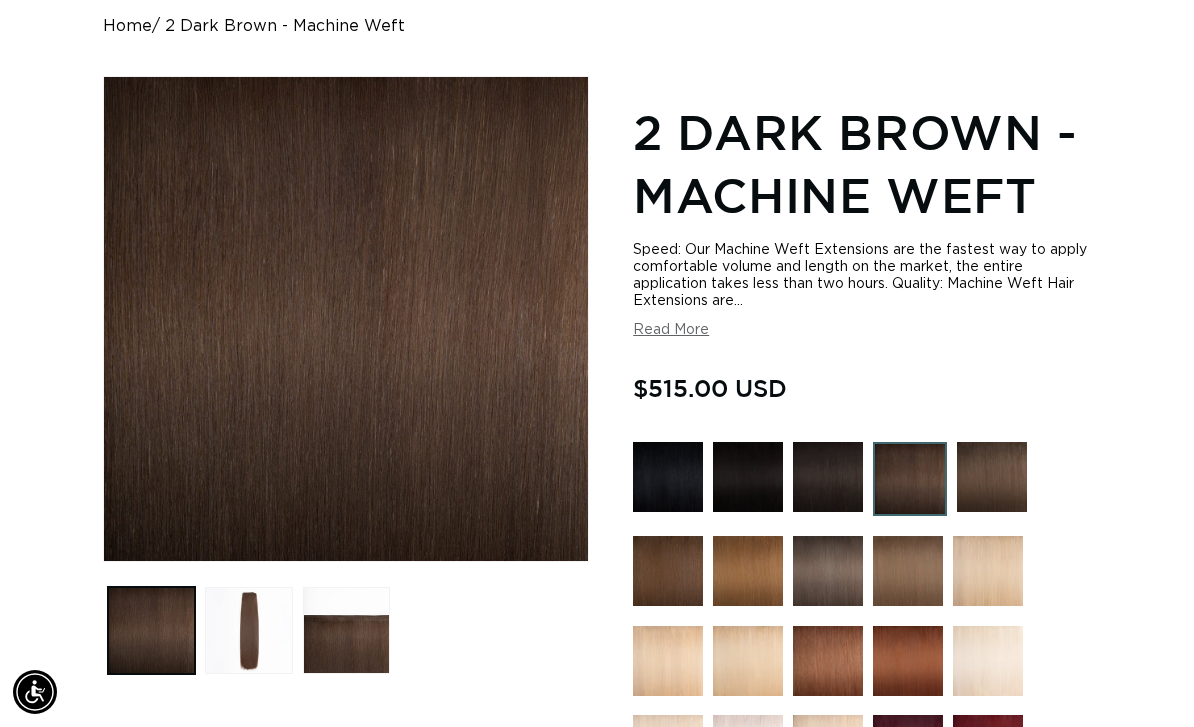 click at bounding box center [910, 479] 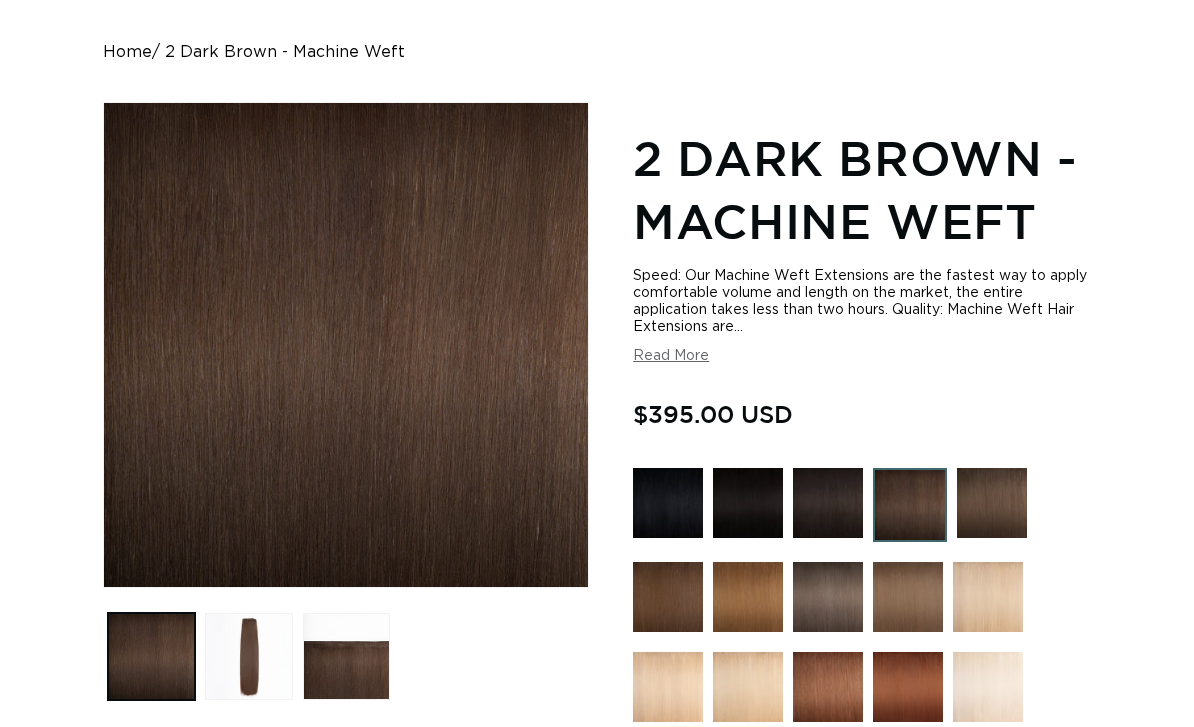 scroll, scrollTop: 0, scrollLeft: 0, axis: both 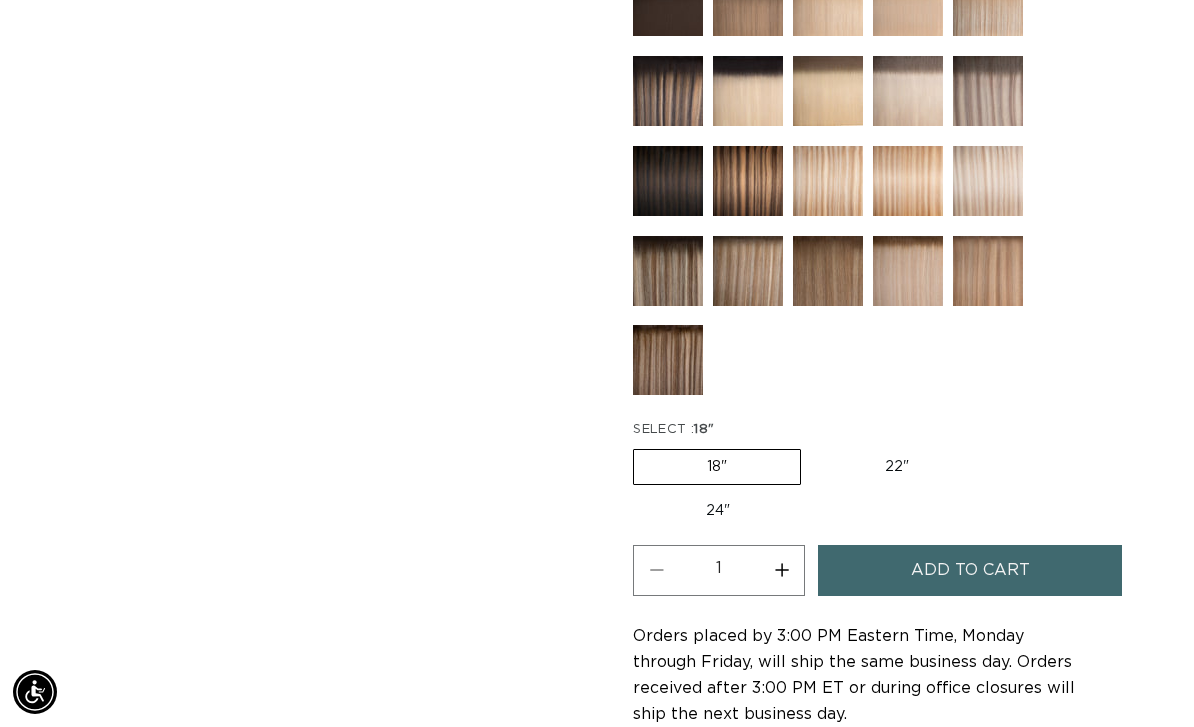 click on "22" Variant sold out or unavailable" at bounding box center (897, 467) 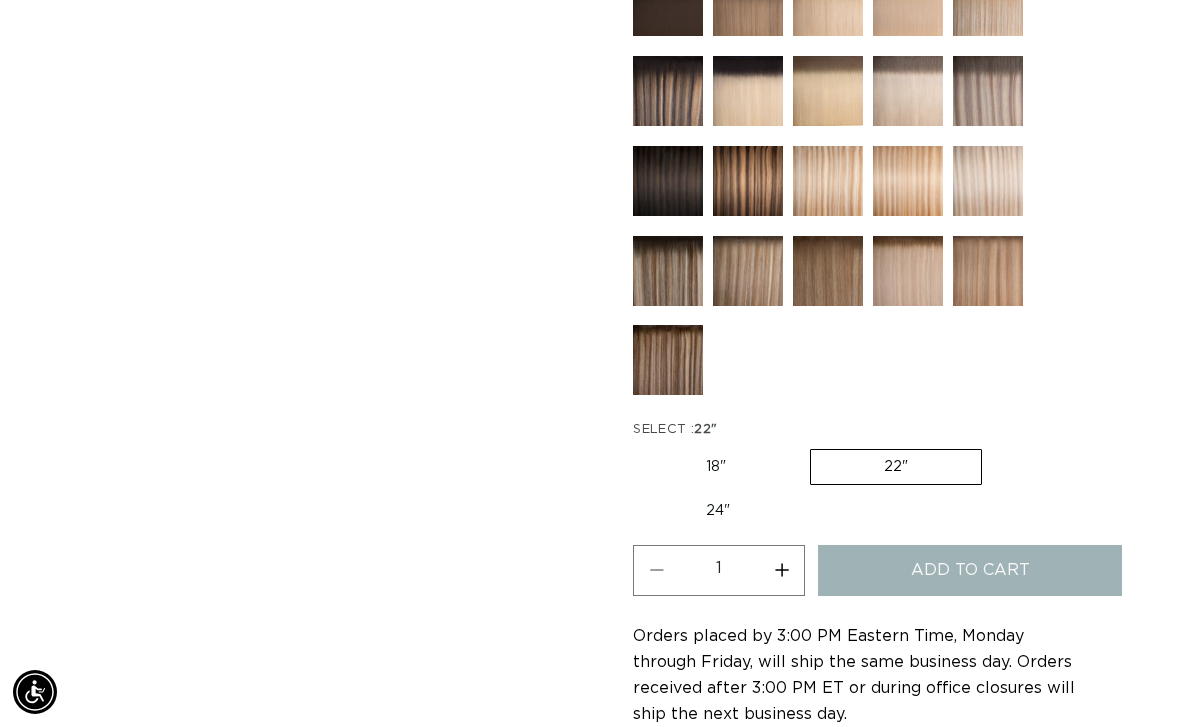 scroll, scrollTop: 0, scrollLeft: 1052, axis: horizontal 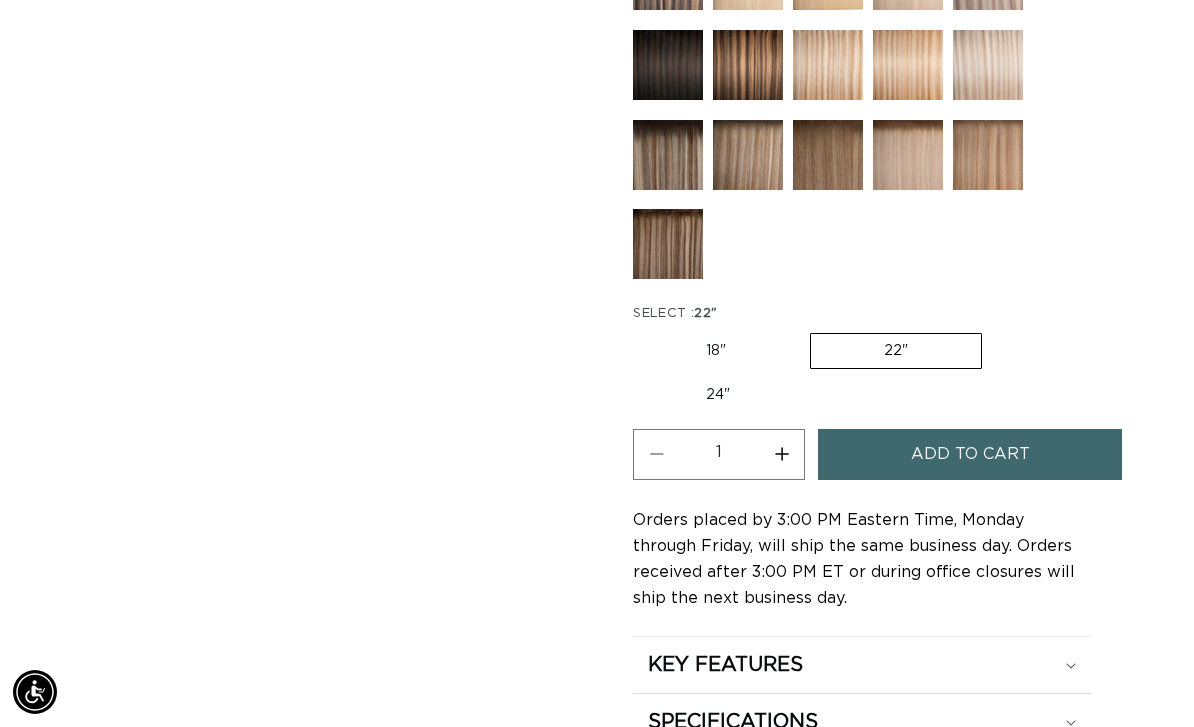 click on "Add to cart" at bounding box center (970, 454) 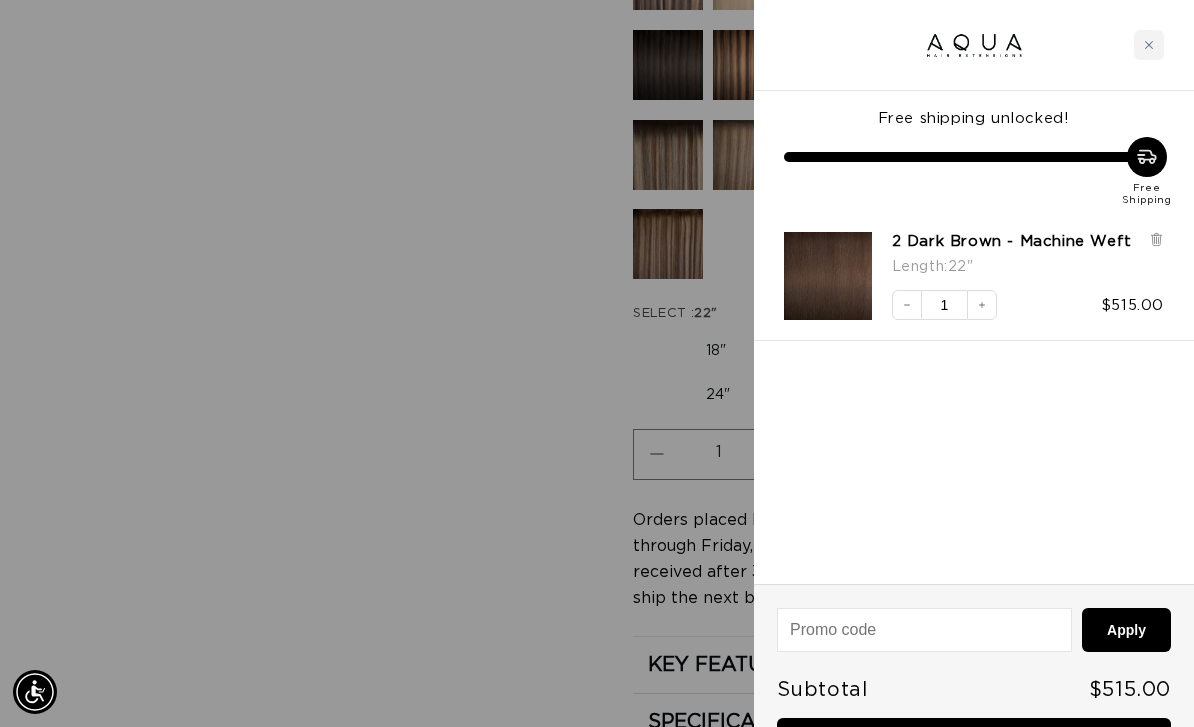 scroll, scrollTop: 0, scrollLeft: 2104, axis: horizontal 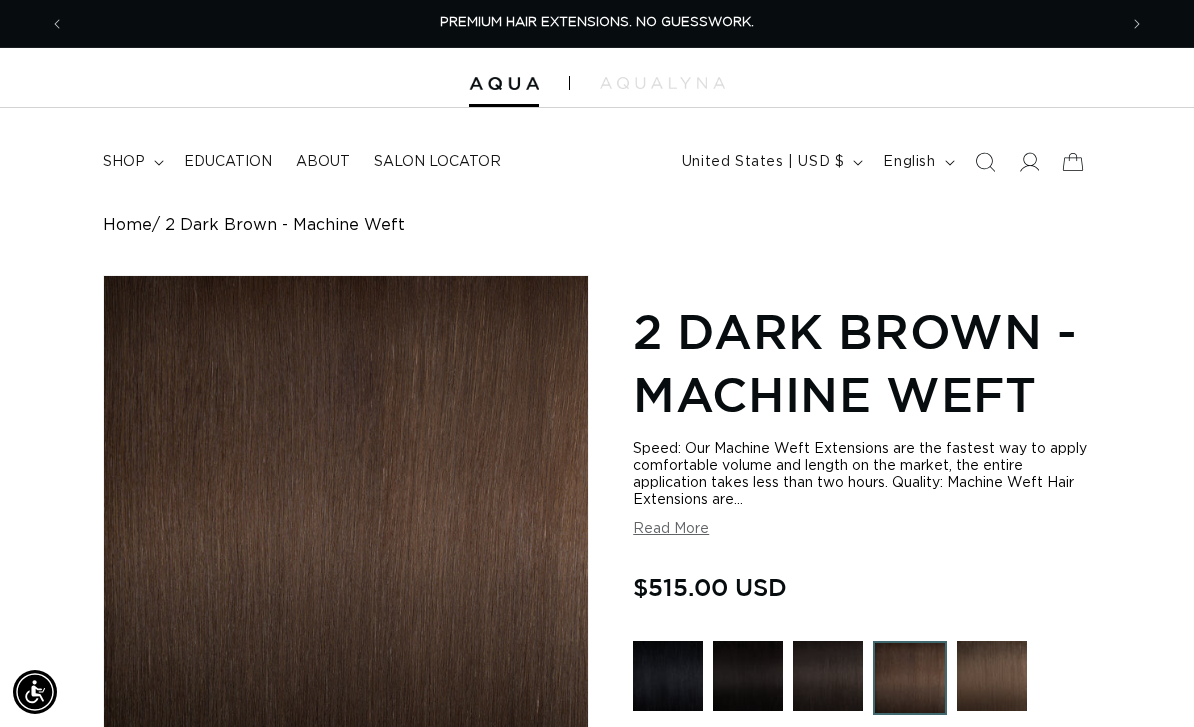 click 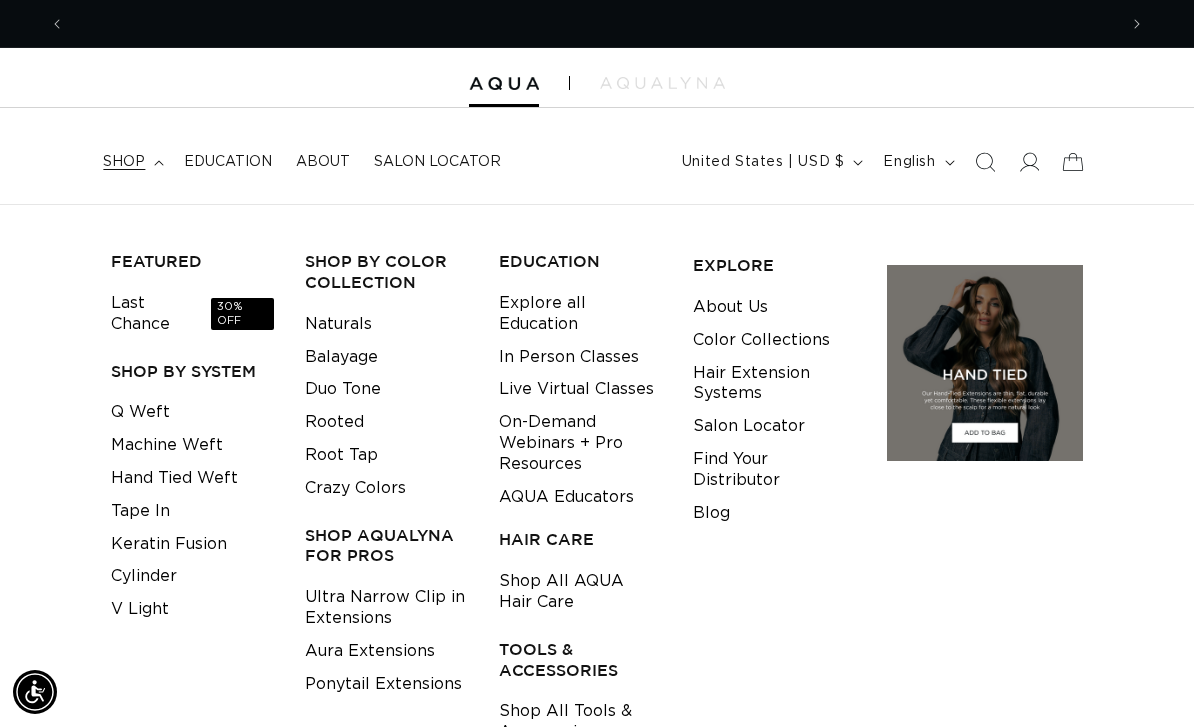 scroll, scrollTop: 0, scrollLeft: 2104, axis: horizontal 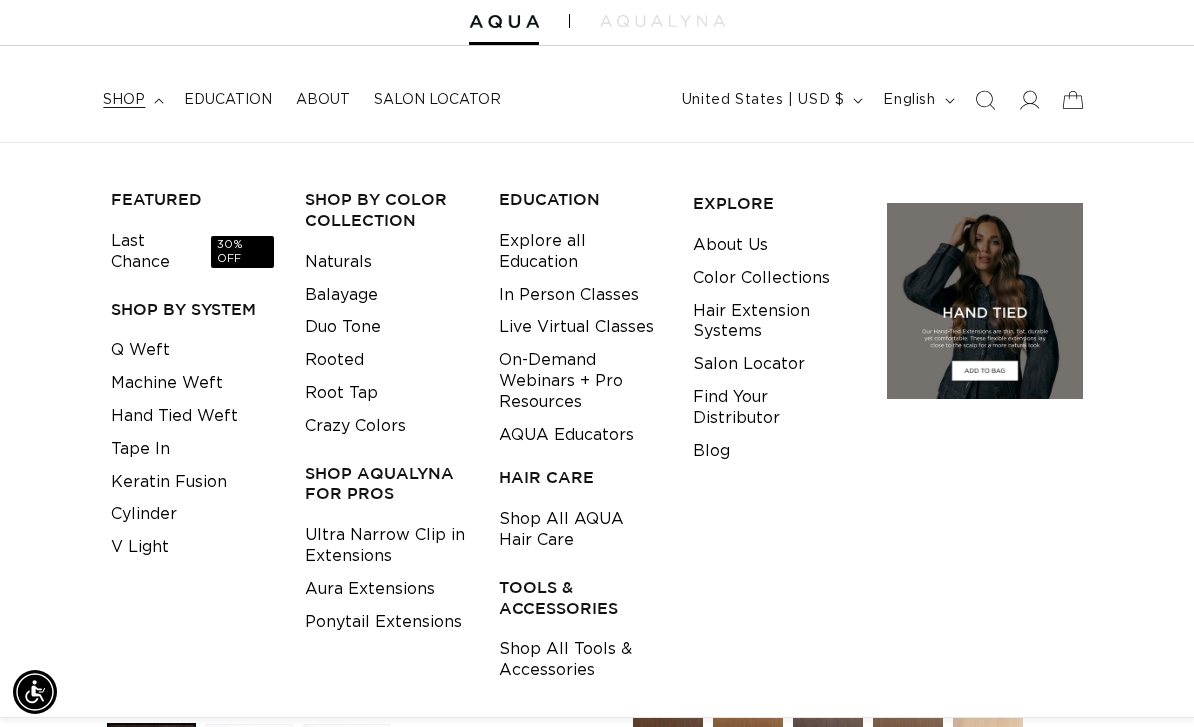 click on "TOOLS & ACCESSORIES" at bounding box center [580, 598] 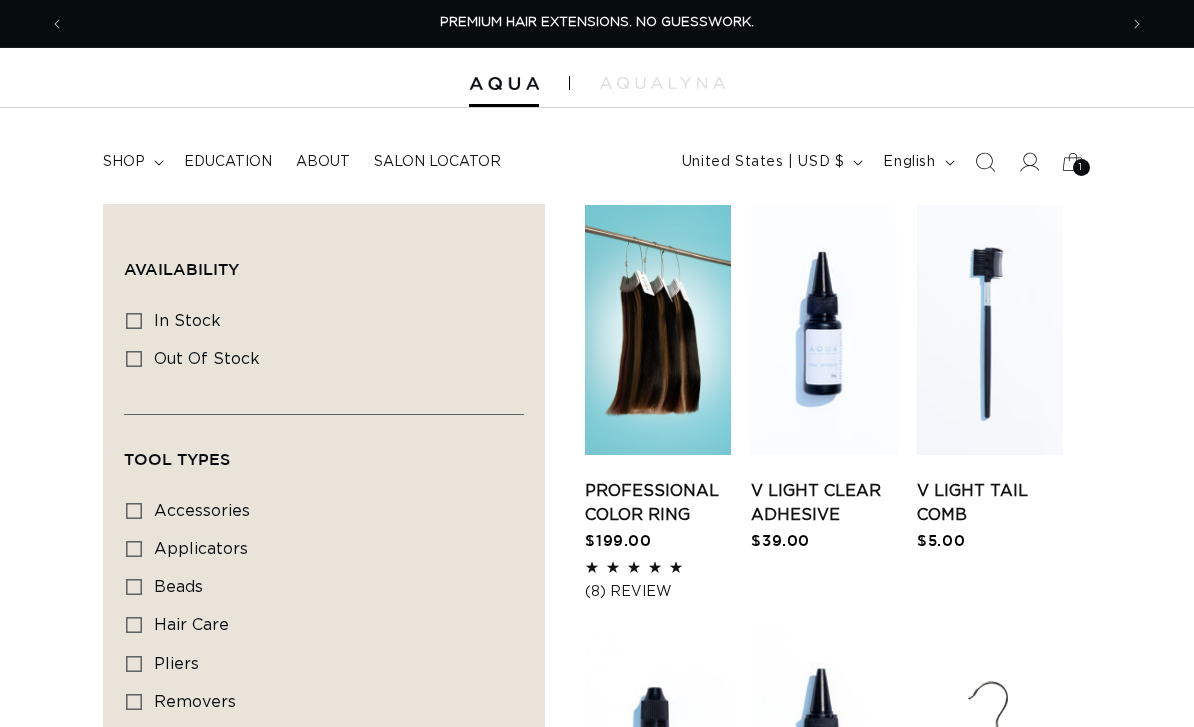 scroll, scrollTop: 0, scrollLeft: 0, axis: both 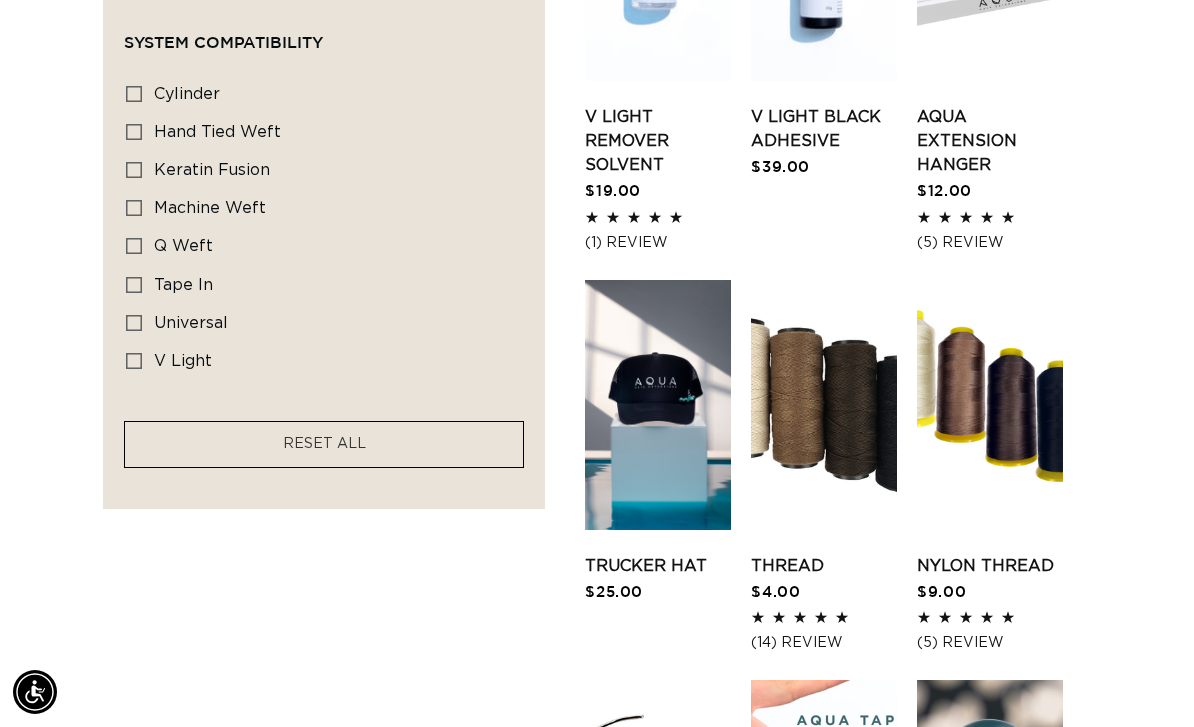 click on "Nylon Thread" at bounding box center [990, 566] 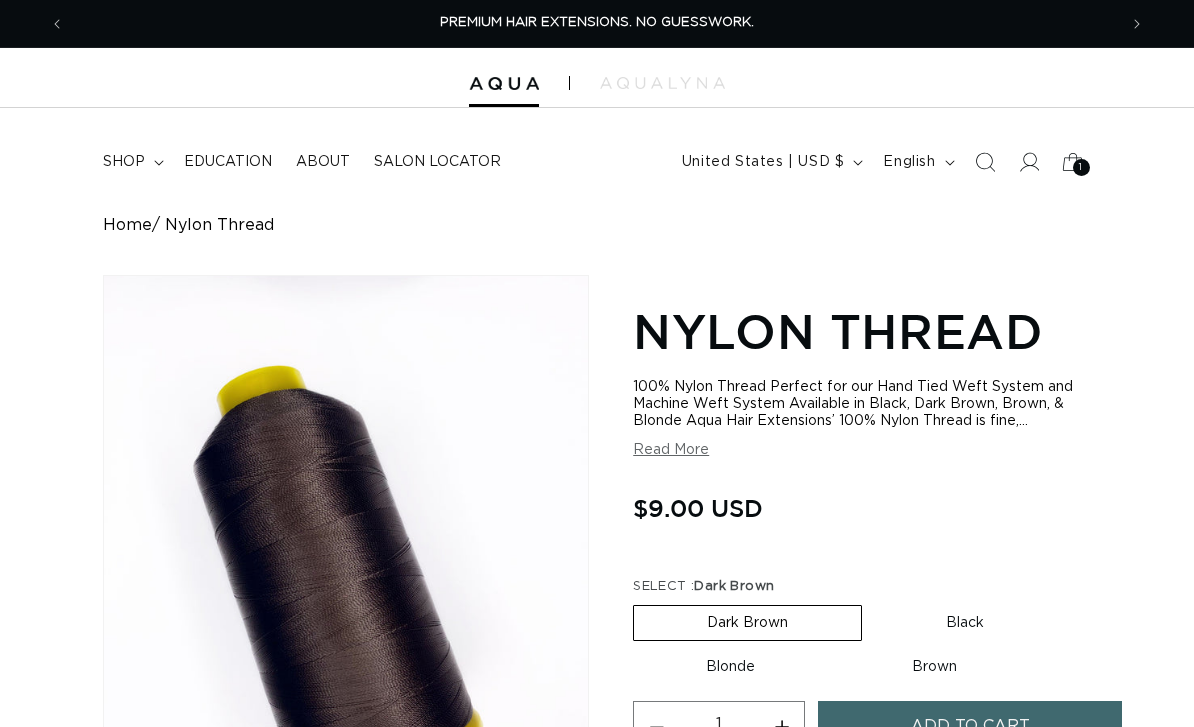 scroll, scrollTop: 0, scrollLeft: 0, axis: both 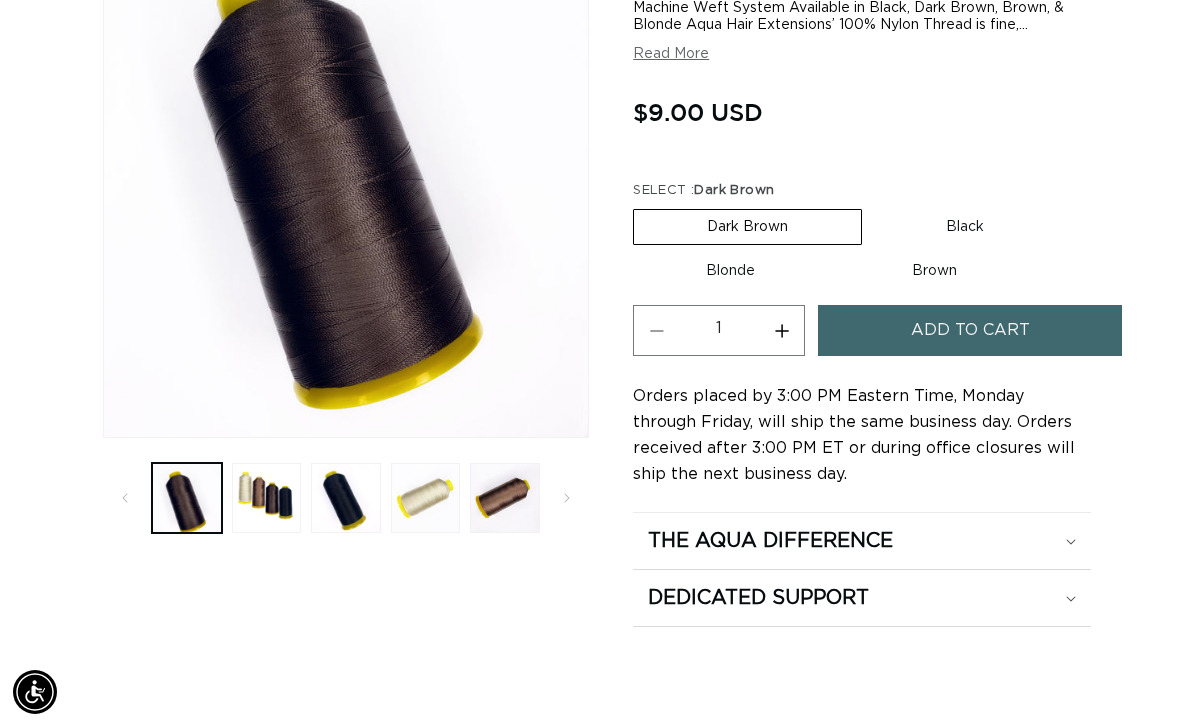 click on "Add to cart" at bounding box center [970, 330] 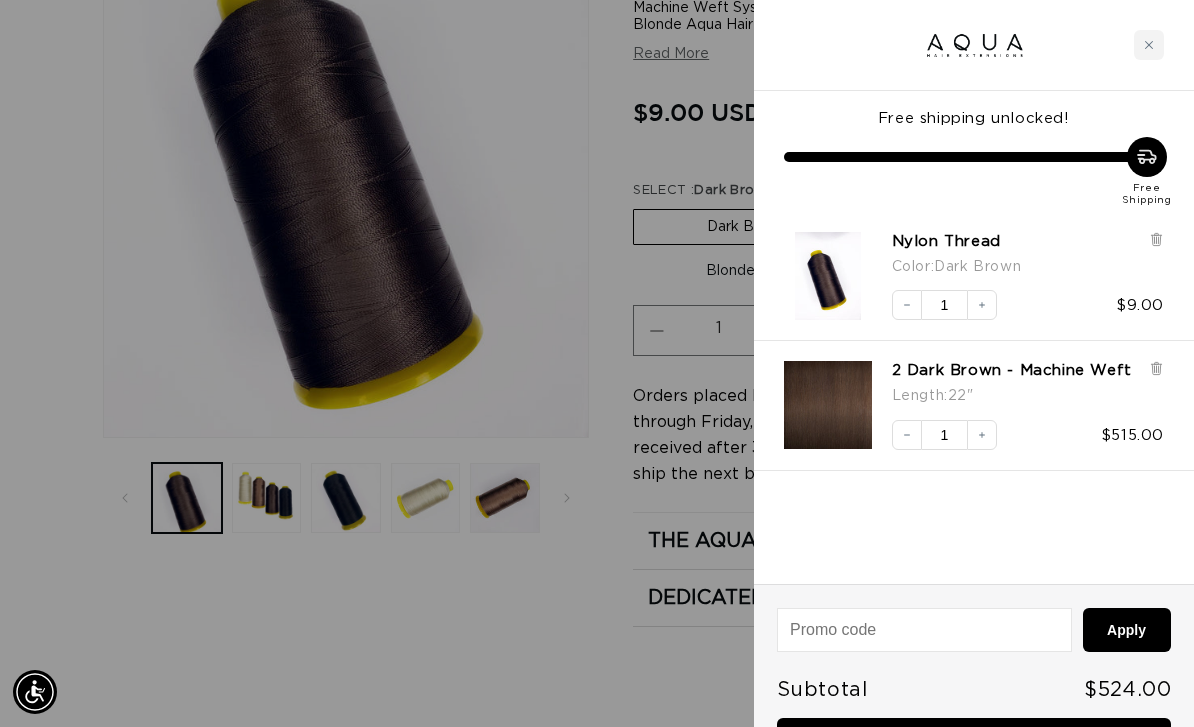 scroll, scrollTop: 0, scrollLeft: 0, axis: both 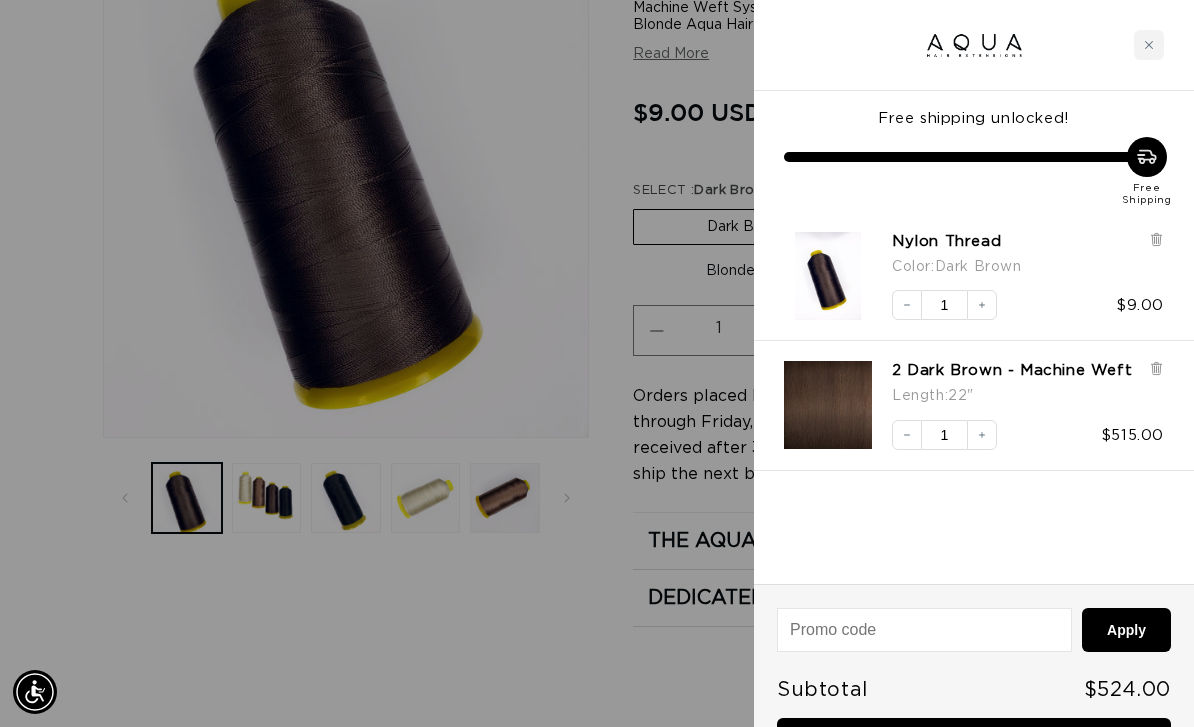 click at bounding box center [1149, 45] 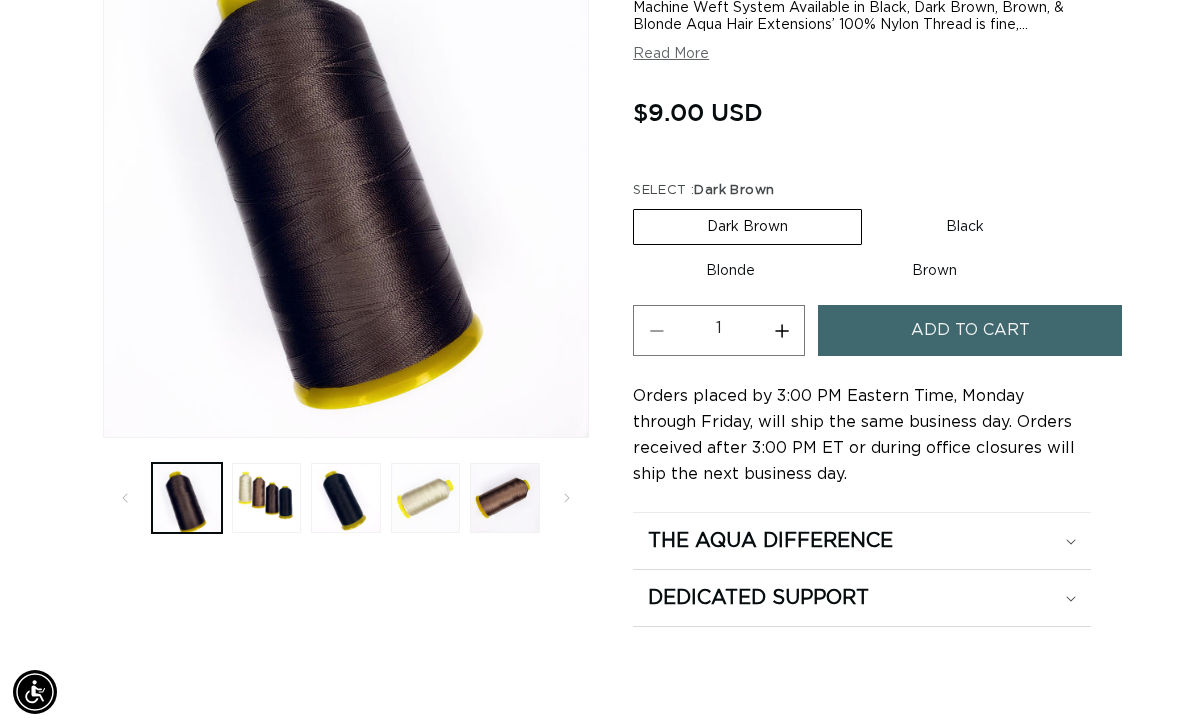 scroll, scrollTop: 0, scrollLeft: 1052, axis: horizontal 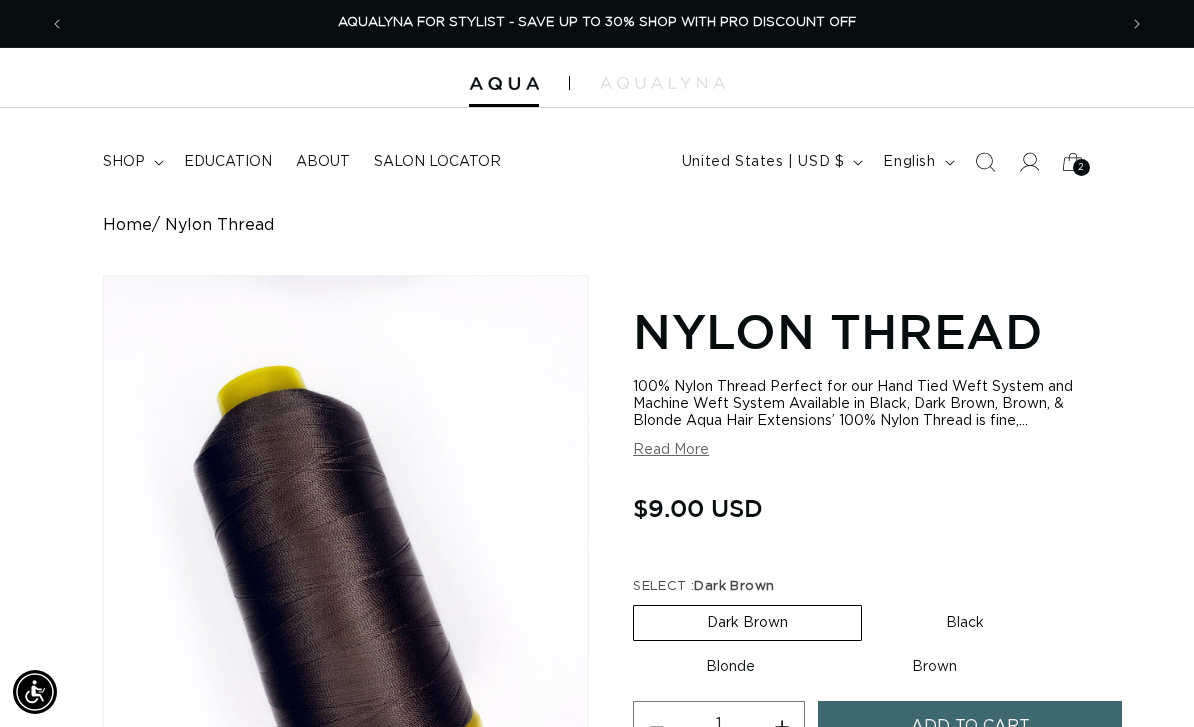 click on "shop" at bounding box center (131, 162) 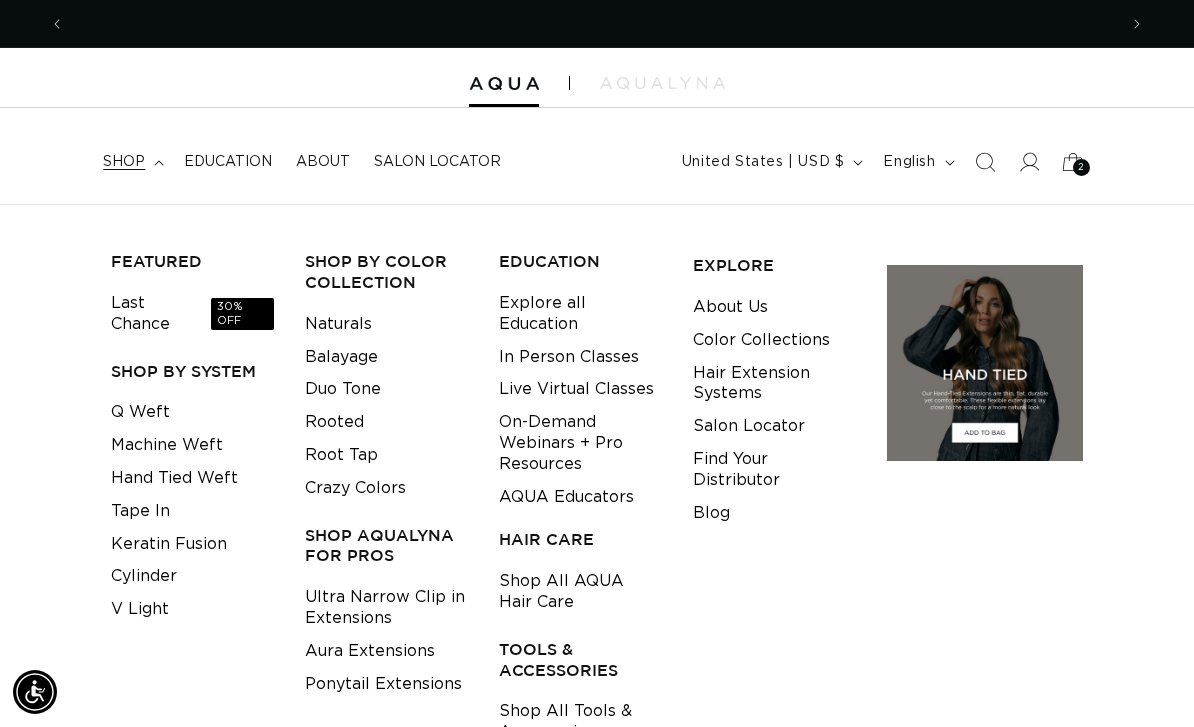 scroll, scrollTop: 0, scrollLeft: 0, axis: both 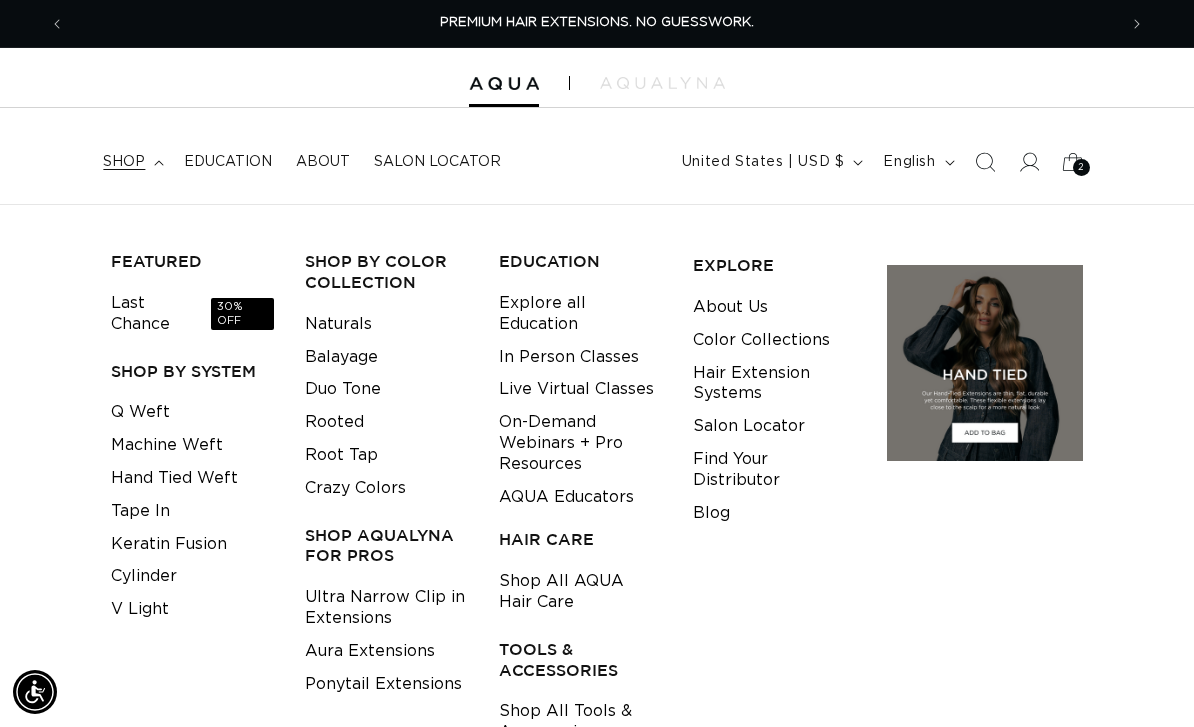 click on "FEATURED
Last Chance
SHOP BY SYSTEM
Q Weft
Hand Tied Weft
Machine Weft
Tape In
Keratin Fusion
Cylinder
V Light
Naturals" at bounding box center [597, 156] 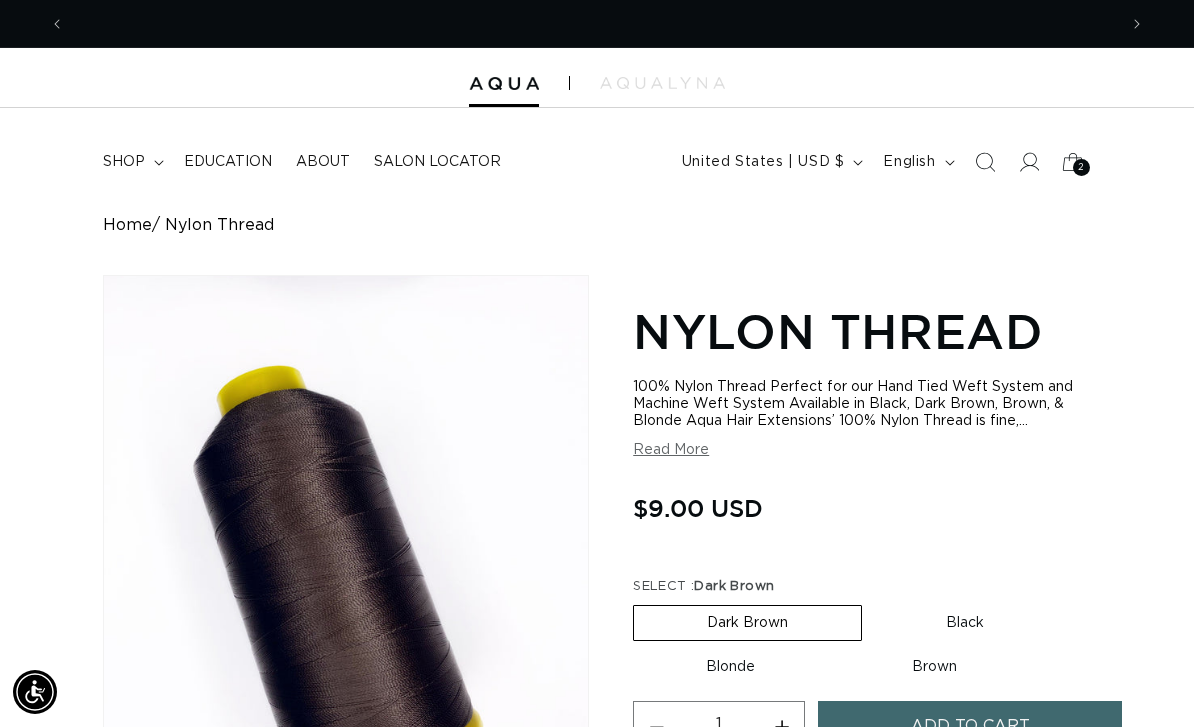 scroll, scrollTop: 0, scrollLeft: 1052, axis: horizontal 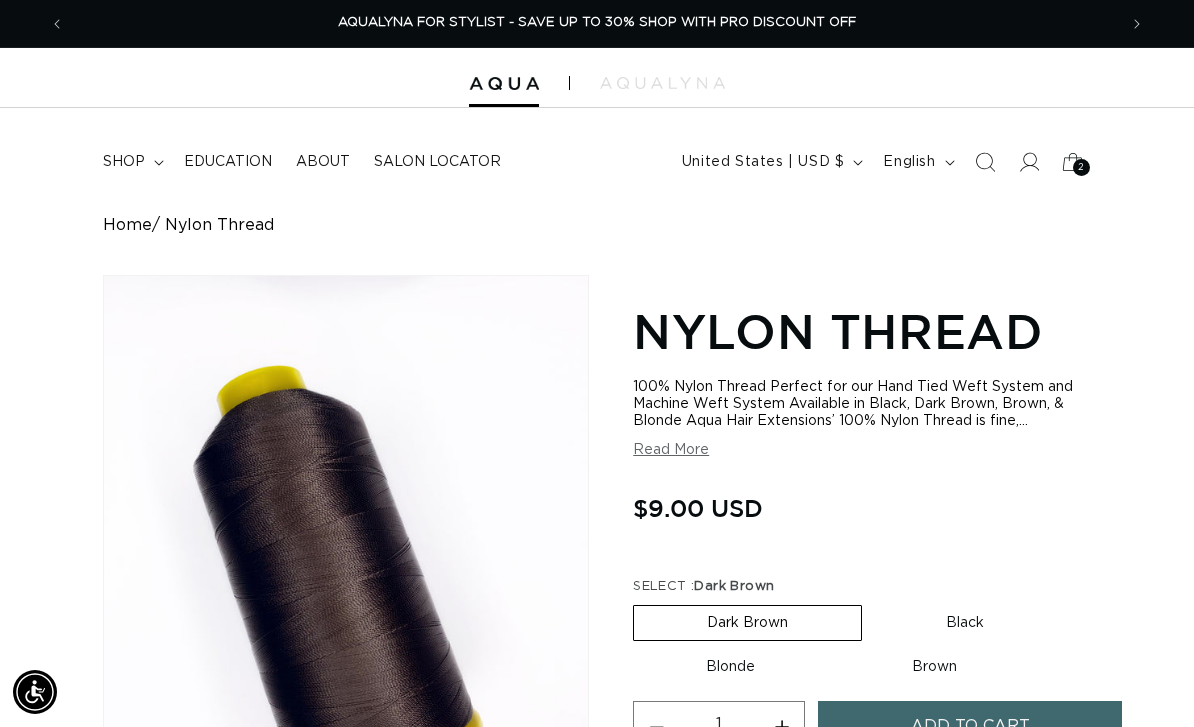 click on "shop" at bounding box center [131, 162] 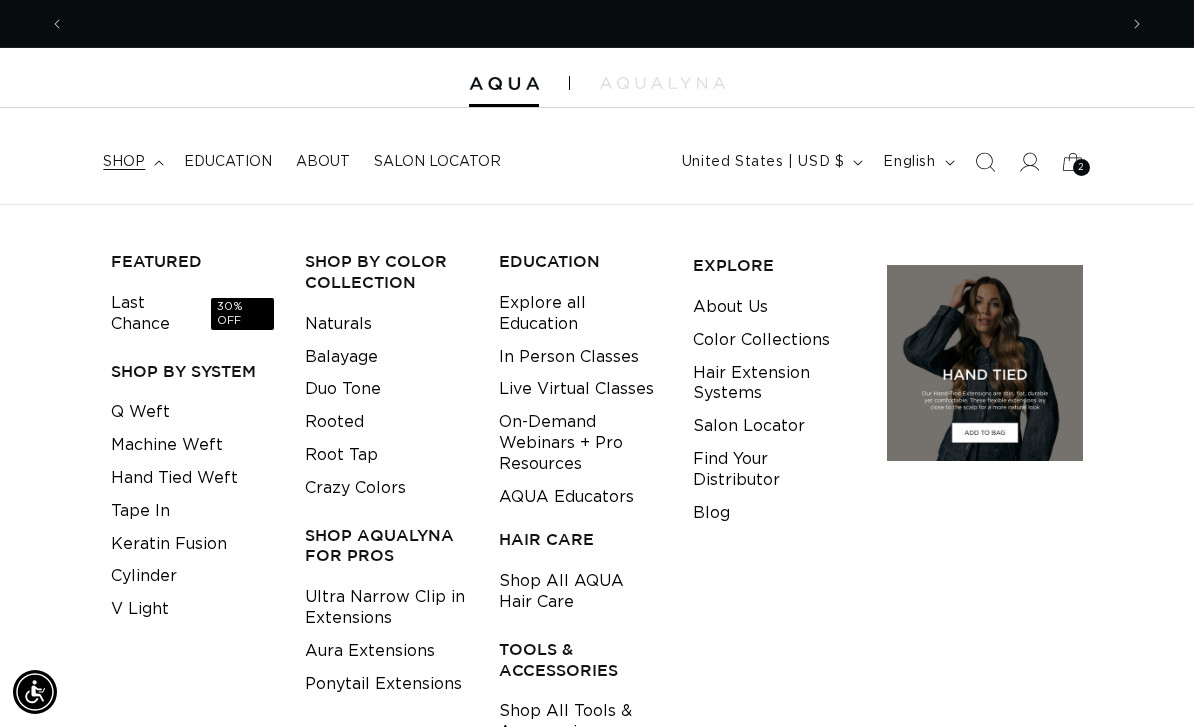 scroll, scrollTop: 0, scrollLeft: 0, axis: both 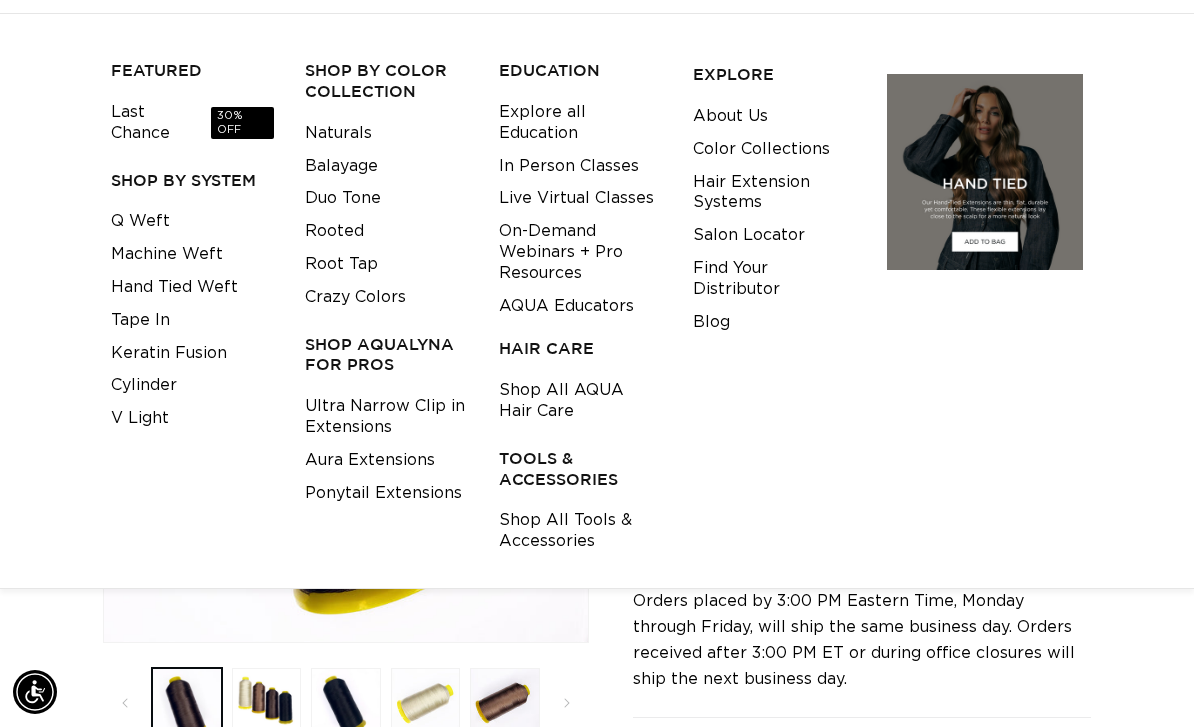 click on "Shop All Tools & Accessories" at bounding box center [580, 531] 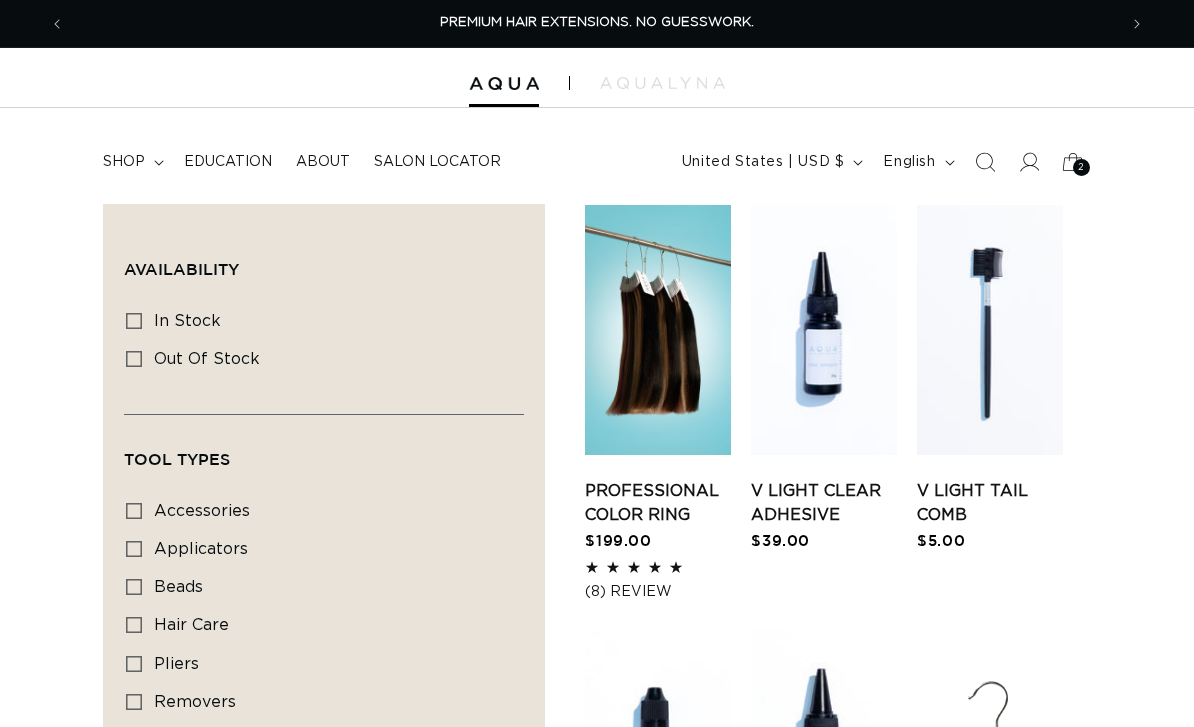 scroll, scrollTop: 0, scrollLeft: 0, axis: both 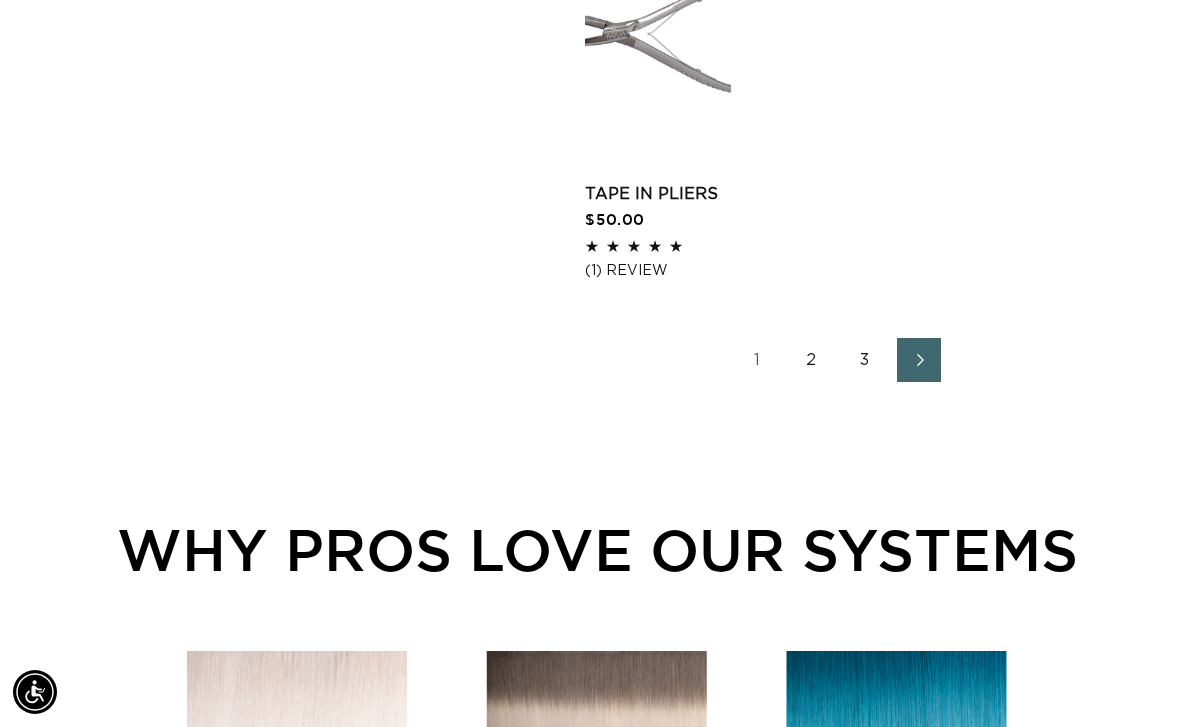 click on "2" at bounding box center [811, 360] 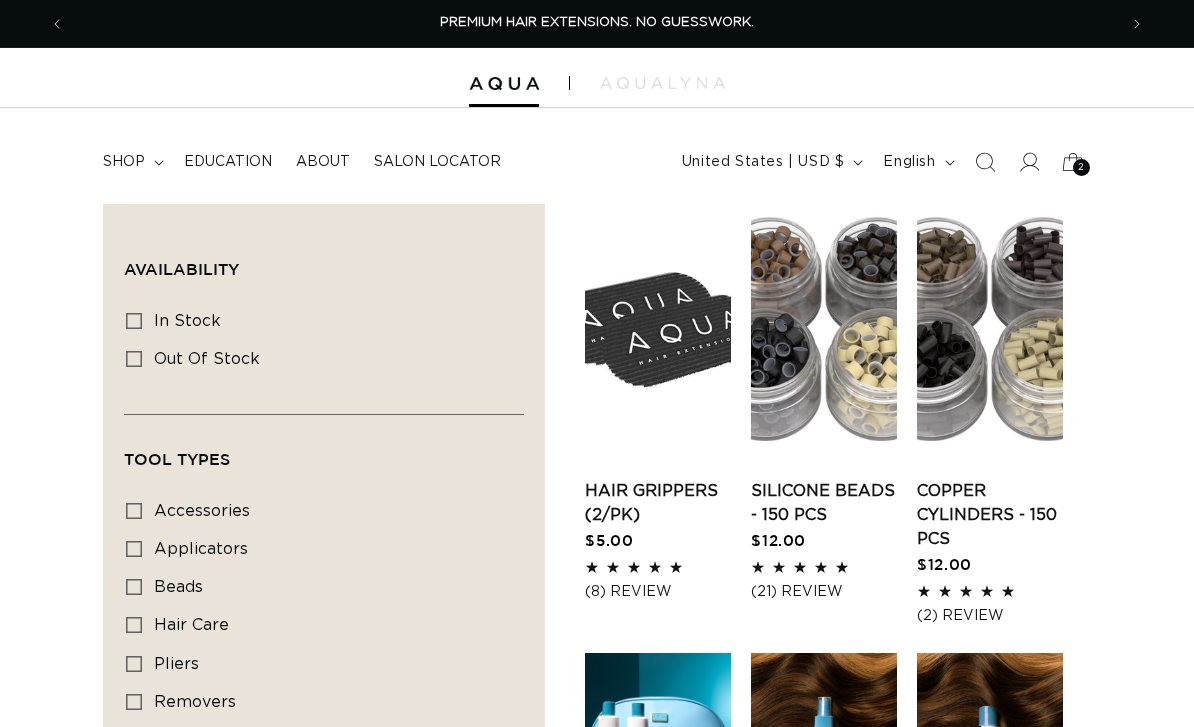 scroll, scrollTop: 0, scrollLeft: 0, axis: both 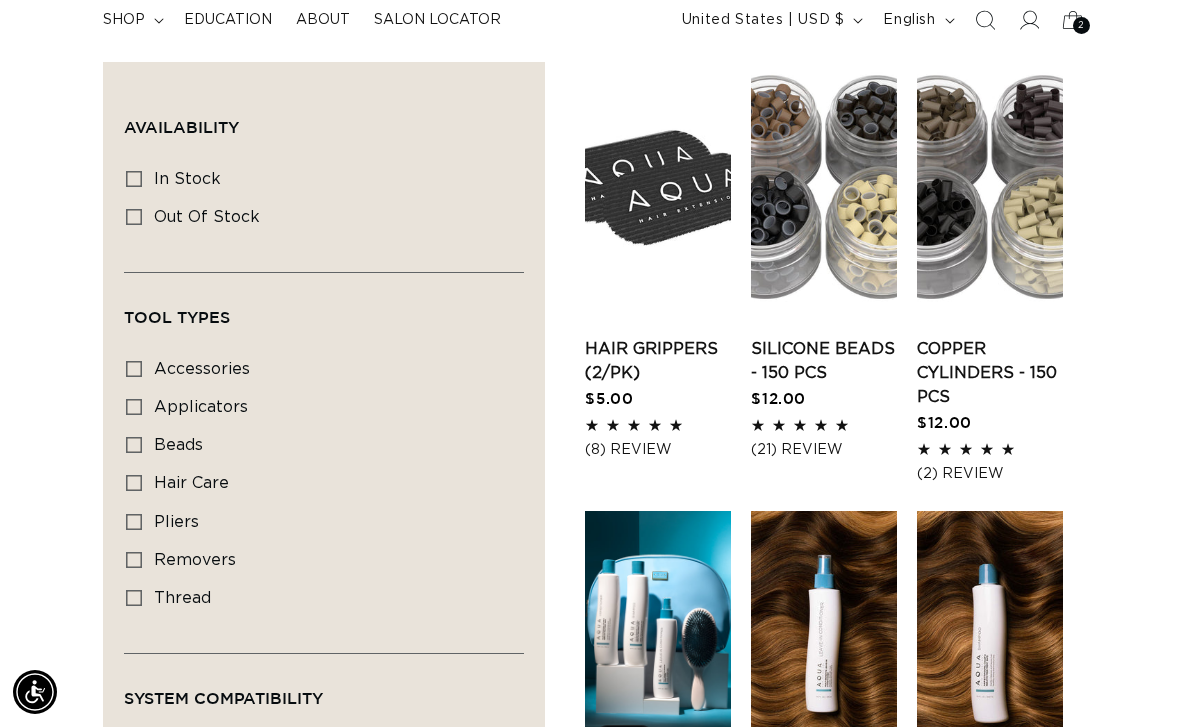 click on "Silicone Beads - 150 pcs" at bounding box center (824, 361) 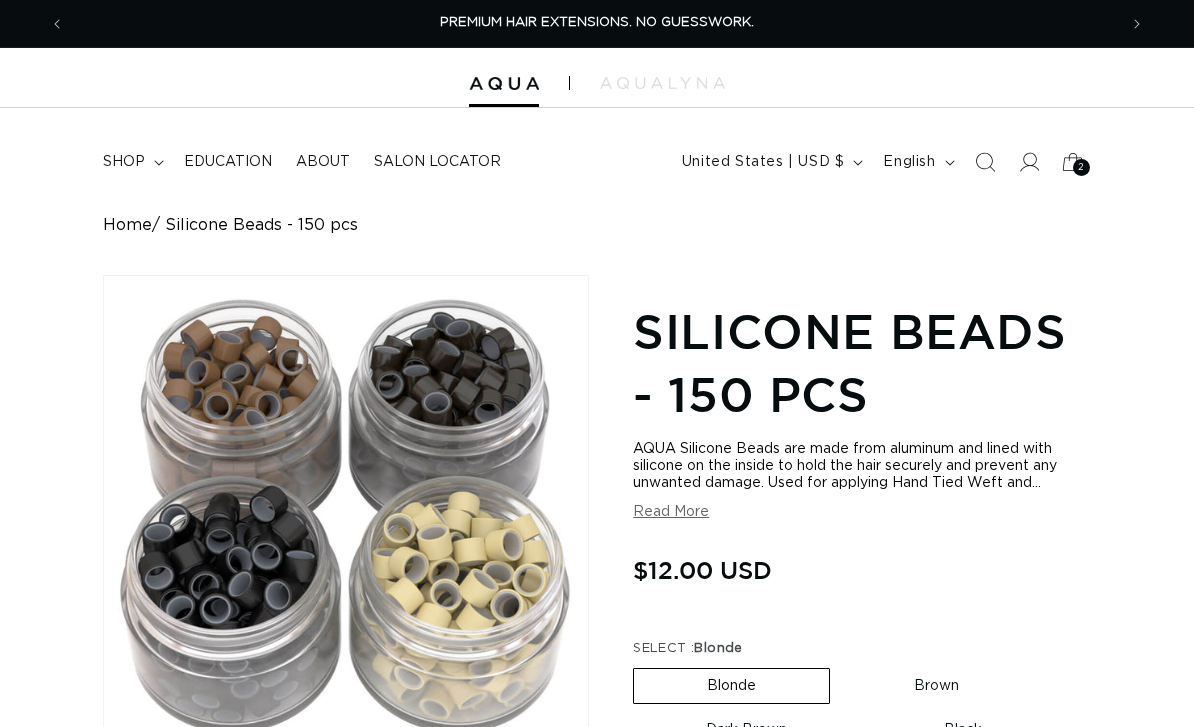 scroll, scrollTop: 0, scrollLeft: 0, axis: both 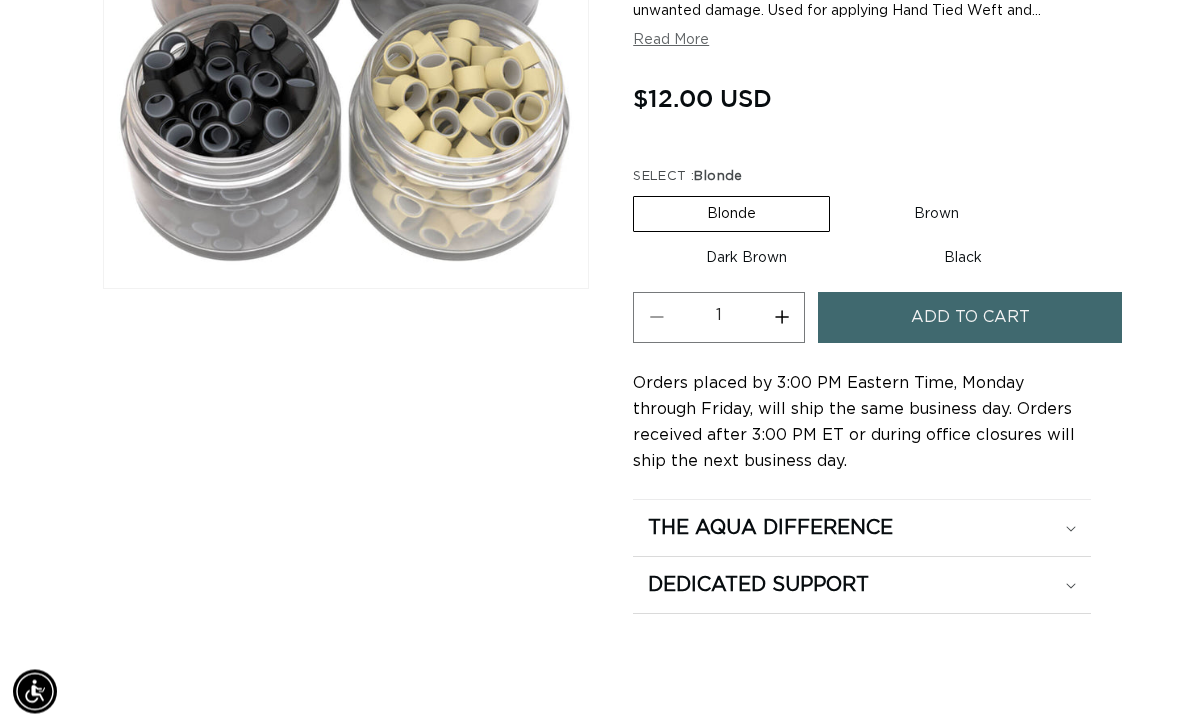 click on "Dark Brown Variant sold out or unavailable" at bounding box center [746, 259] 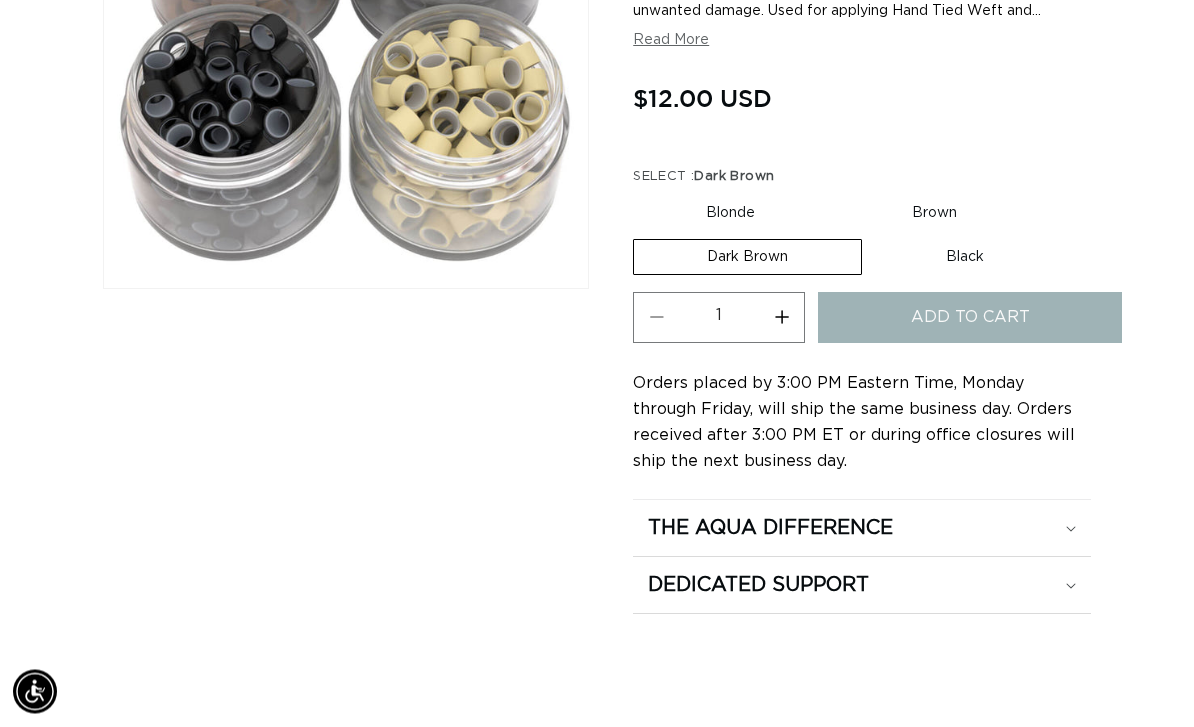 scroll, scrollTop: 472, scrollLeft: 0, axis: vertical 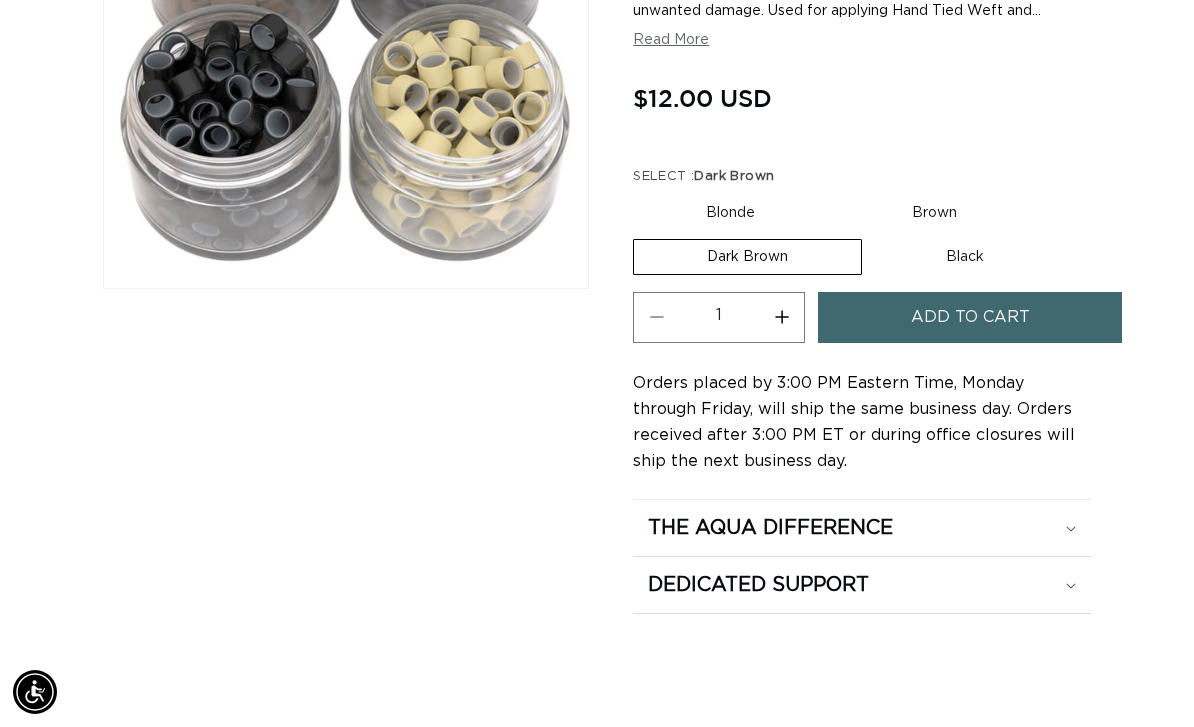 click on "Add to cart" at bounding box center (970, 317) 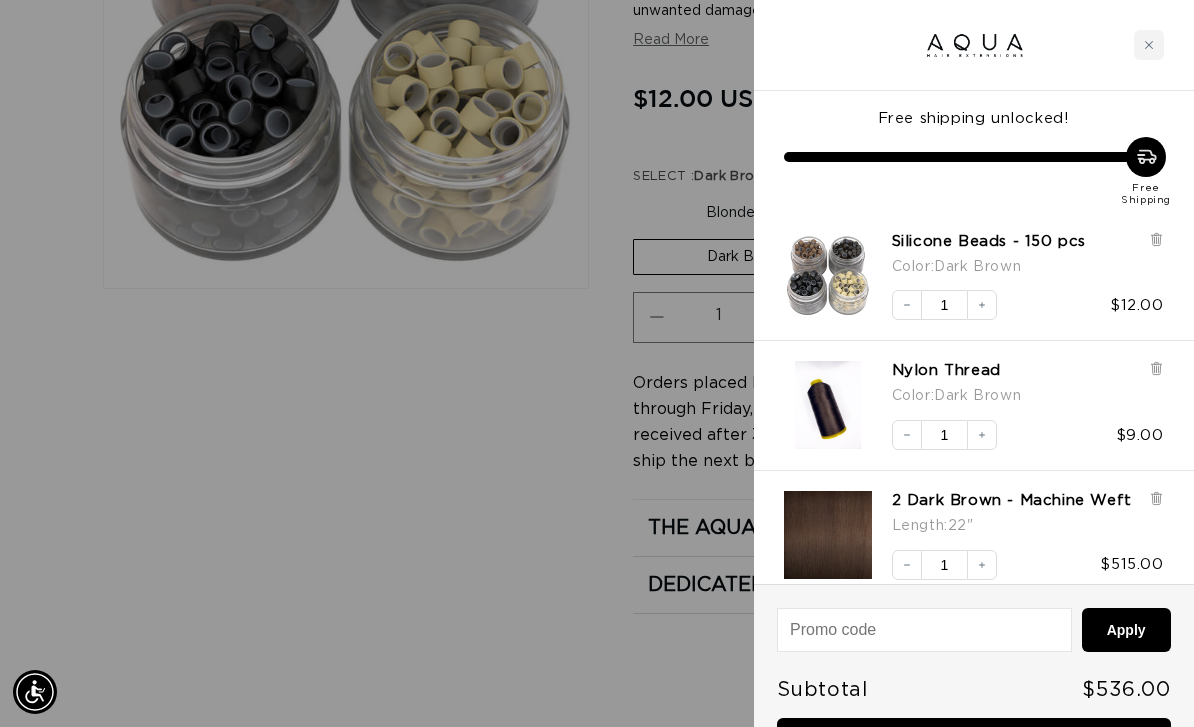 scroll, scrollTop: 0, scrollLeft: 1052, axis: horizontal 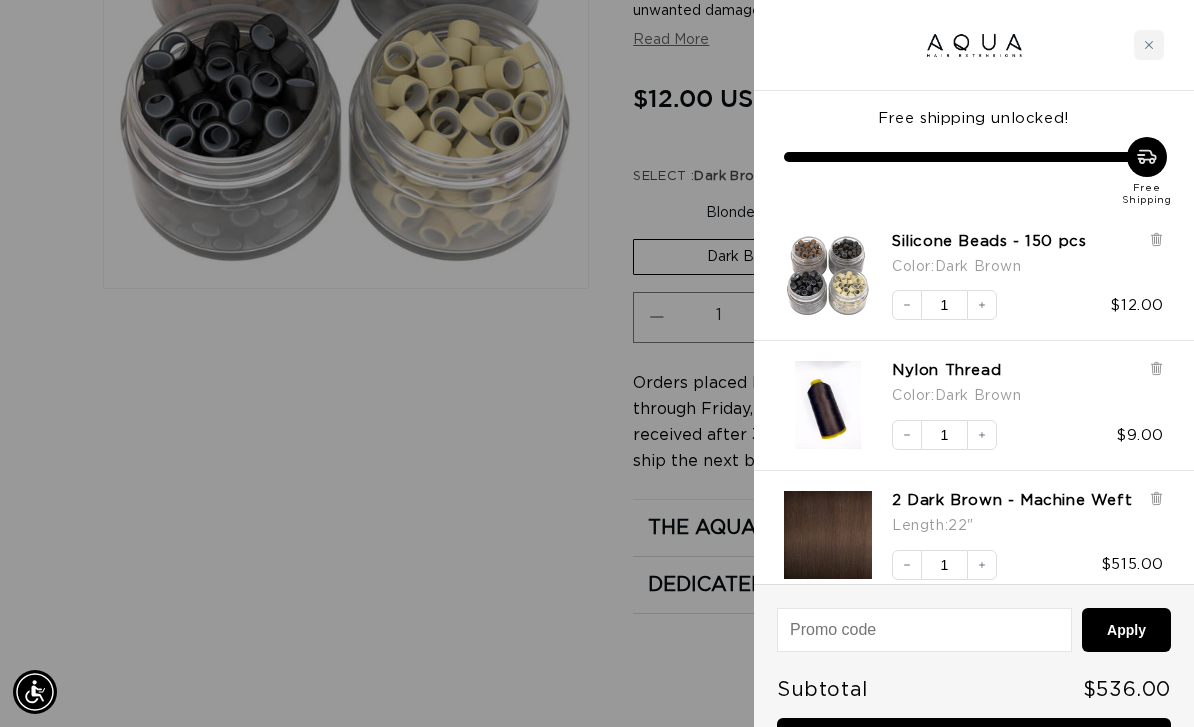 click at bounding box center (1149, 45) 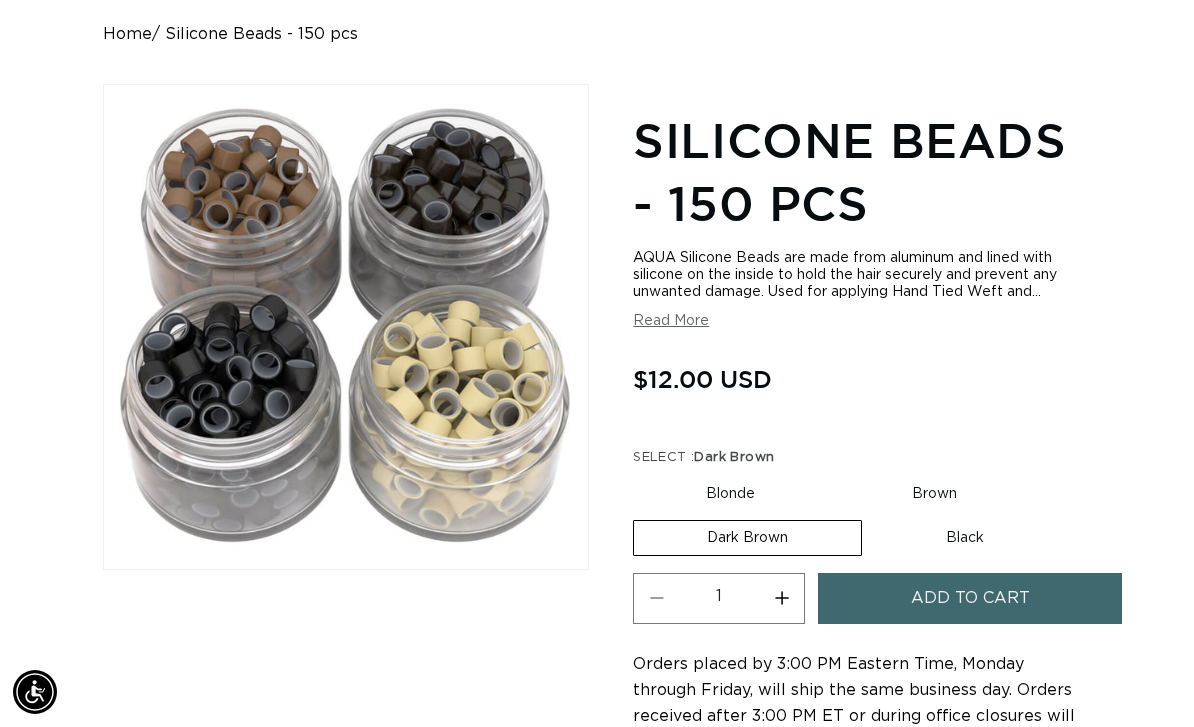 scroll, scrollTop: 0, scrollLeft: 0, axis: both 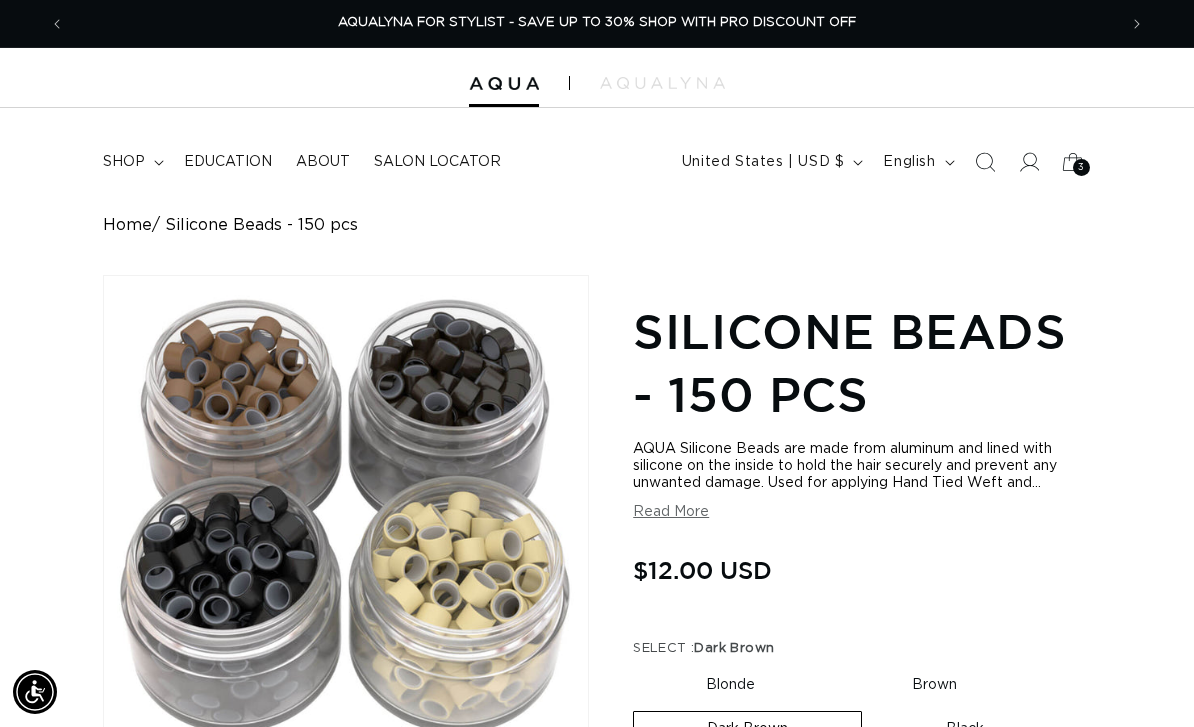 click at bounding box center (1029, 162) 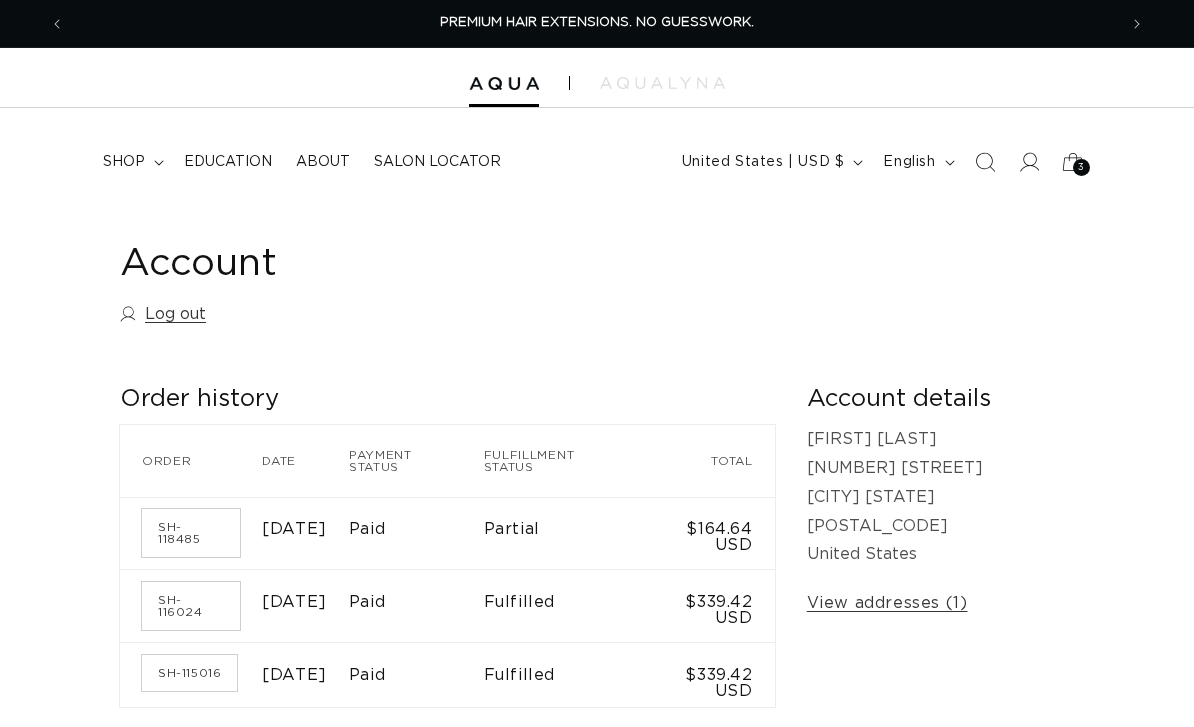 scroll, scrollTop: 0, scrollLeft: 0, axis: both 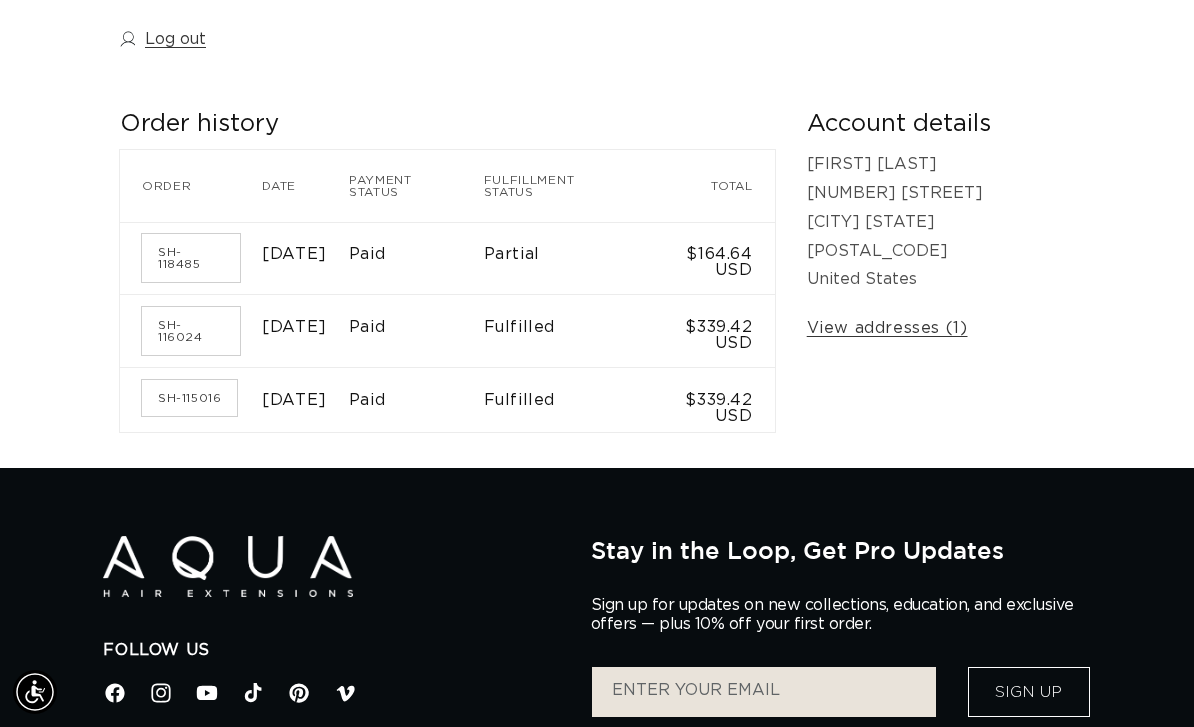 click on "SH-115016" at bounding box center (189, 398) 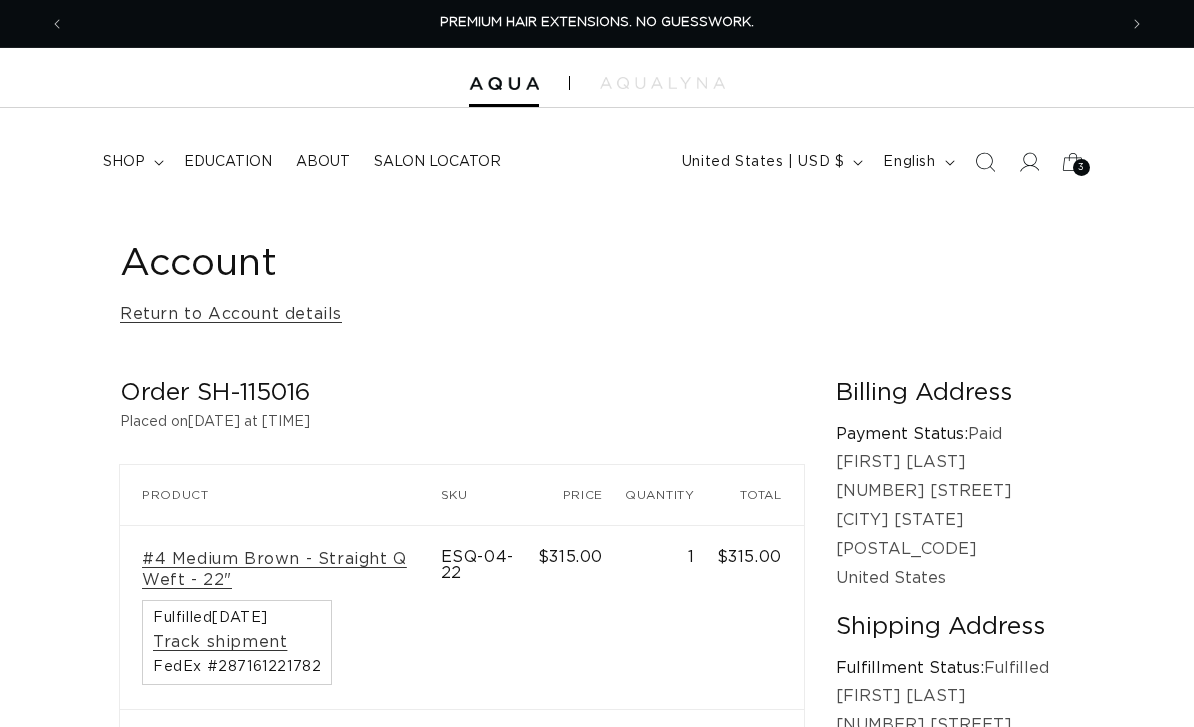 scroll, scrollTop: 0, scrollLeft: 0, axis: both 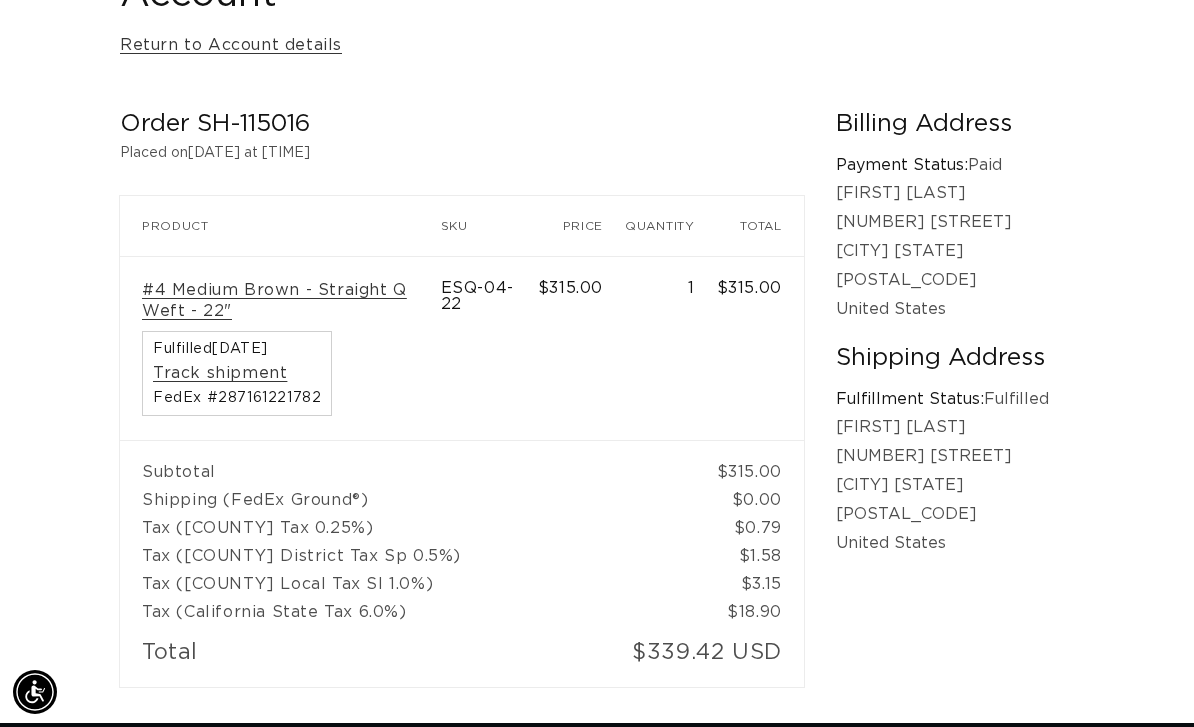 click on "#4 Medium Brown - Straight Q Weft - 22"" at bounding box center [280, 301] 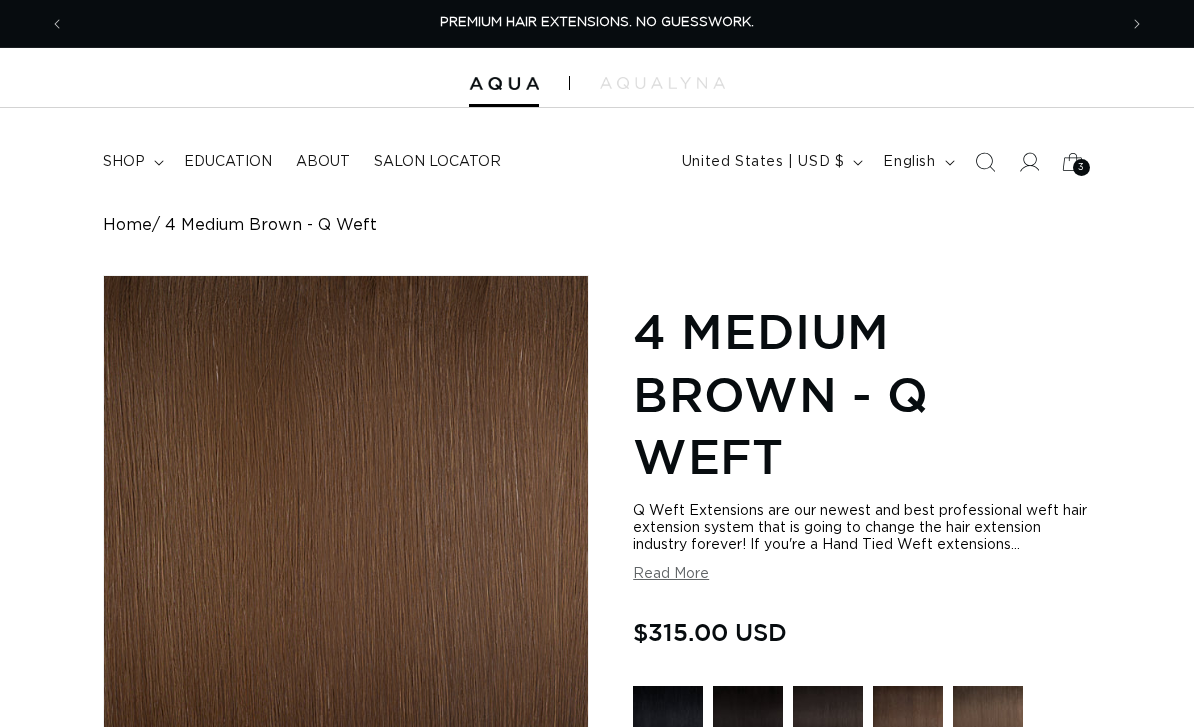 scroll, scrollTop: 0, scrollLeft: 0, axis: both 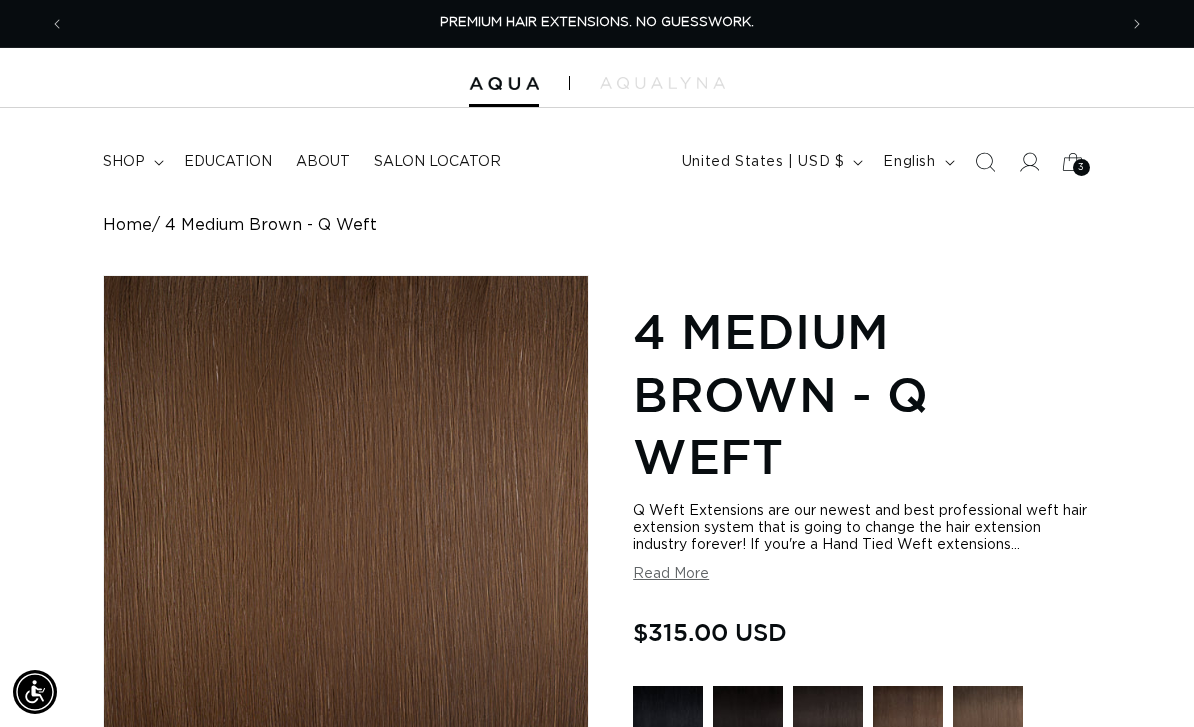 click on "4 Medium Brown - Q Weft" at bounding box center (861, 393) 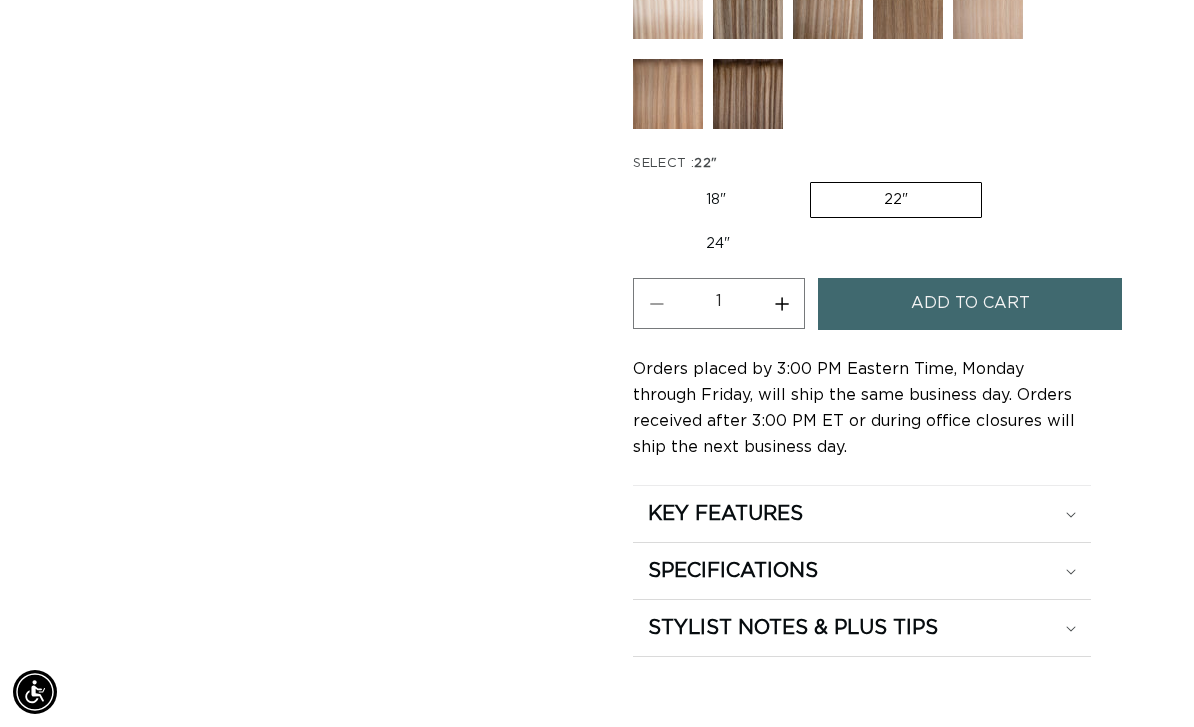 scroll, scrollTop: 1271, scrollLeft: 0, axis: vertical 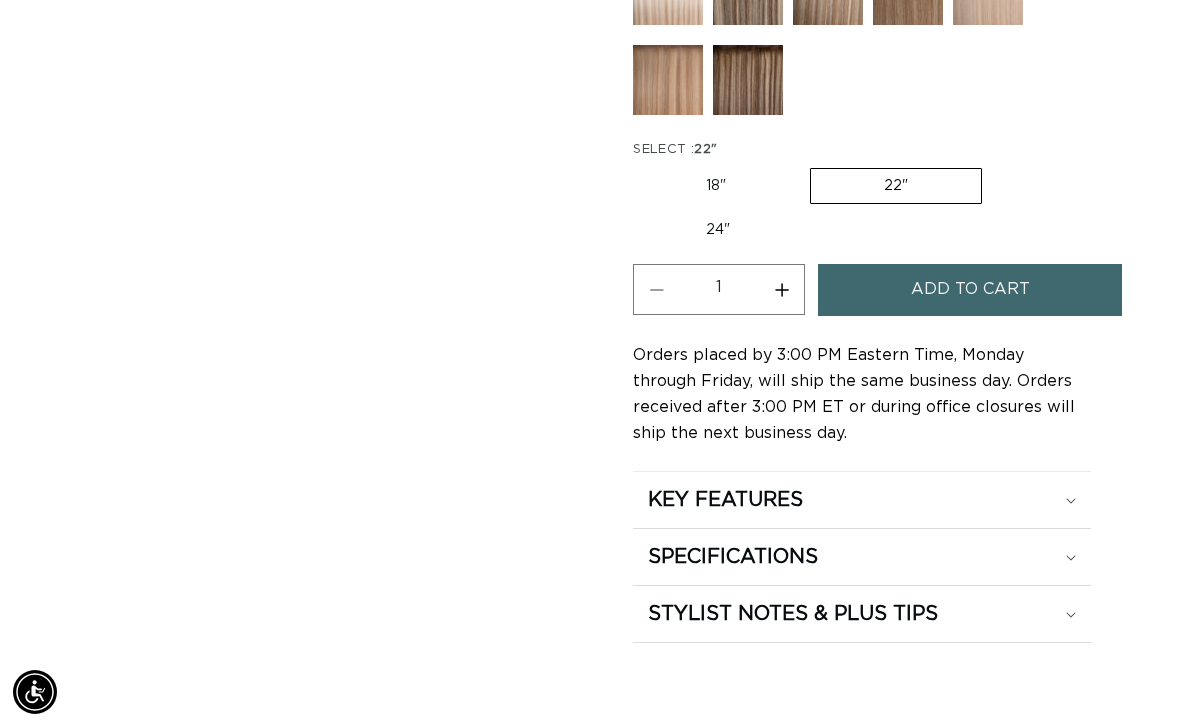 click on "SPECIFICATIONS" at bounding box center (861, 500) 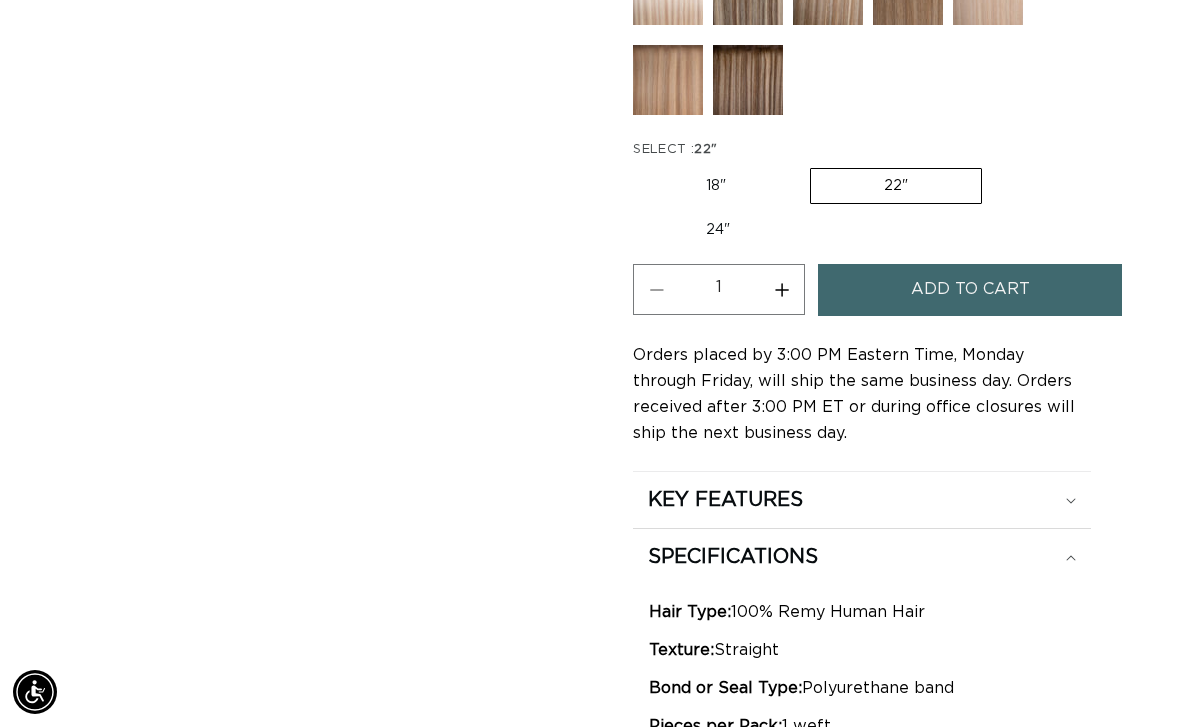 scroll, scrollTop: 1292, scrollLeft: 0, axis: vertical 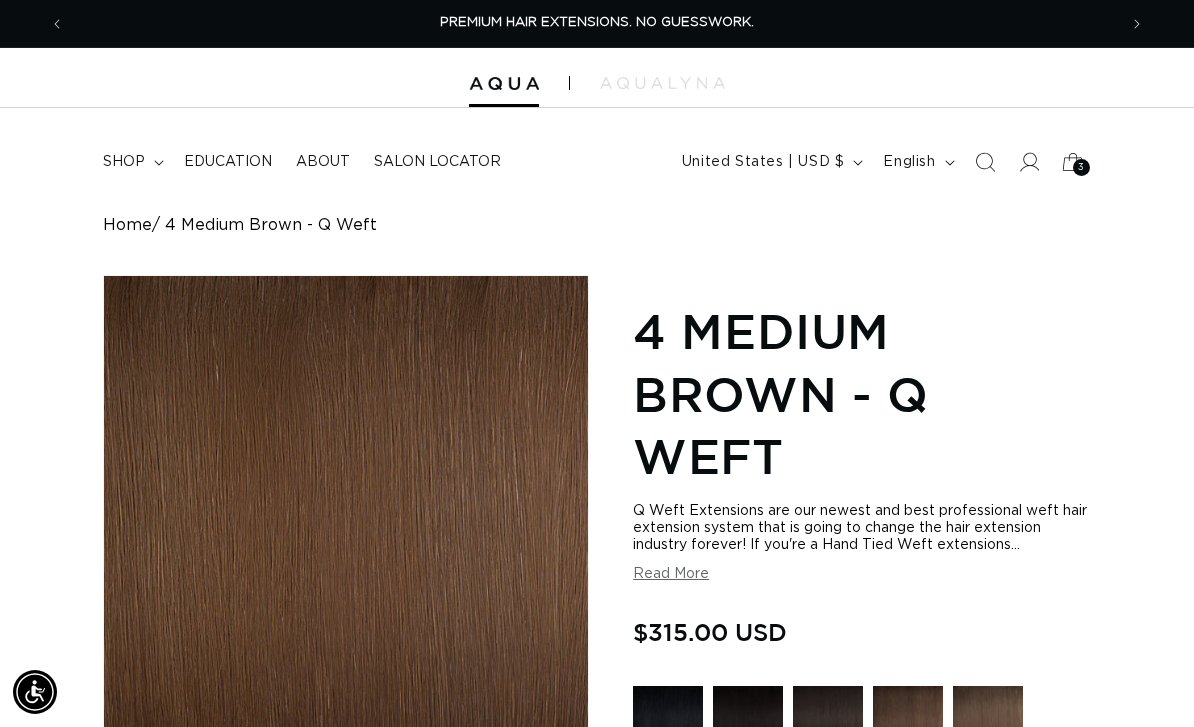 click on "3" at bounding box center (1081, 167) 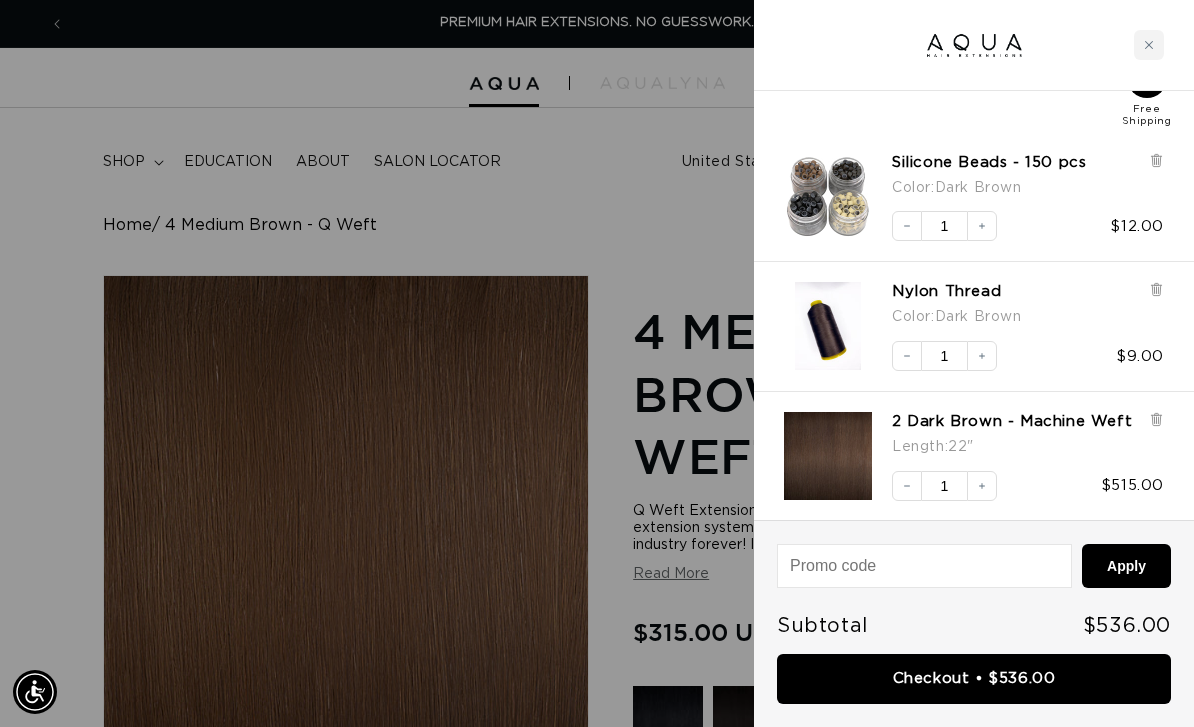 scroll, scrollTop: 78, scrollLeft: 0, axis: vertical 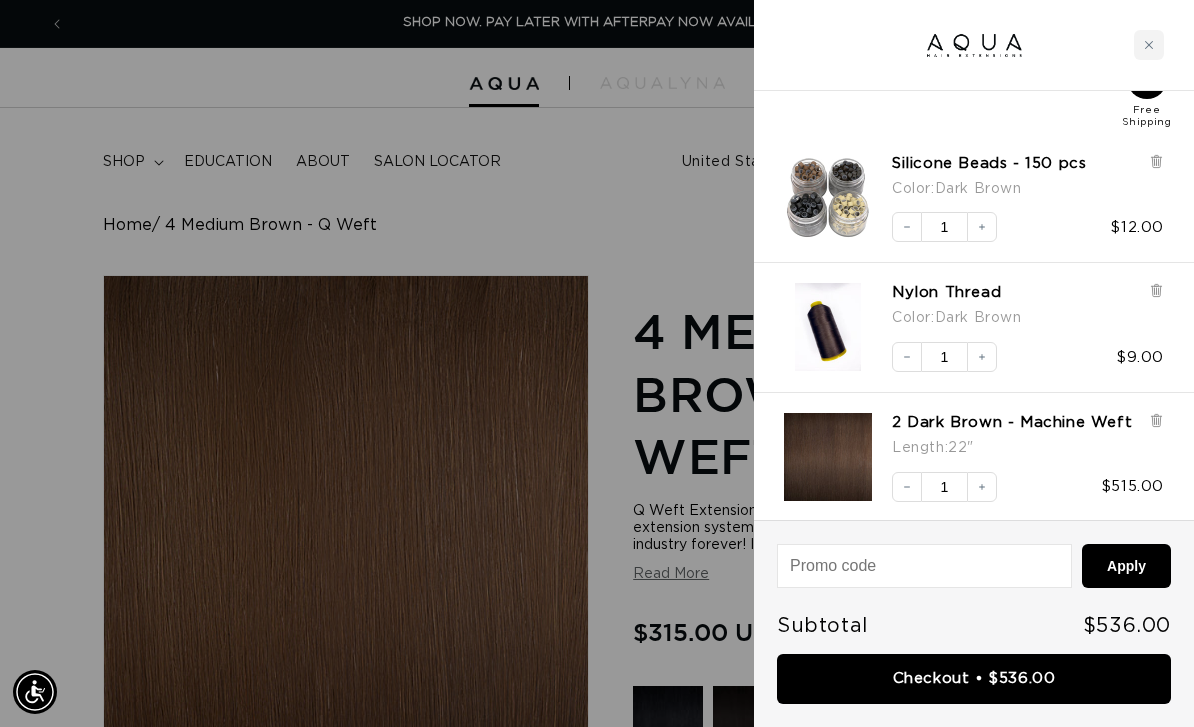 click on "2 Dark Brown - Machine Weft" at bounding box center [1012, 423] 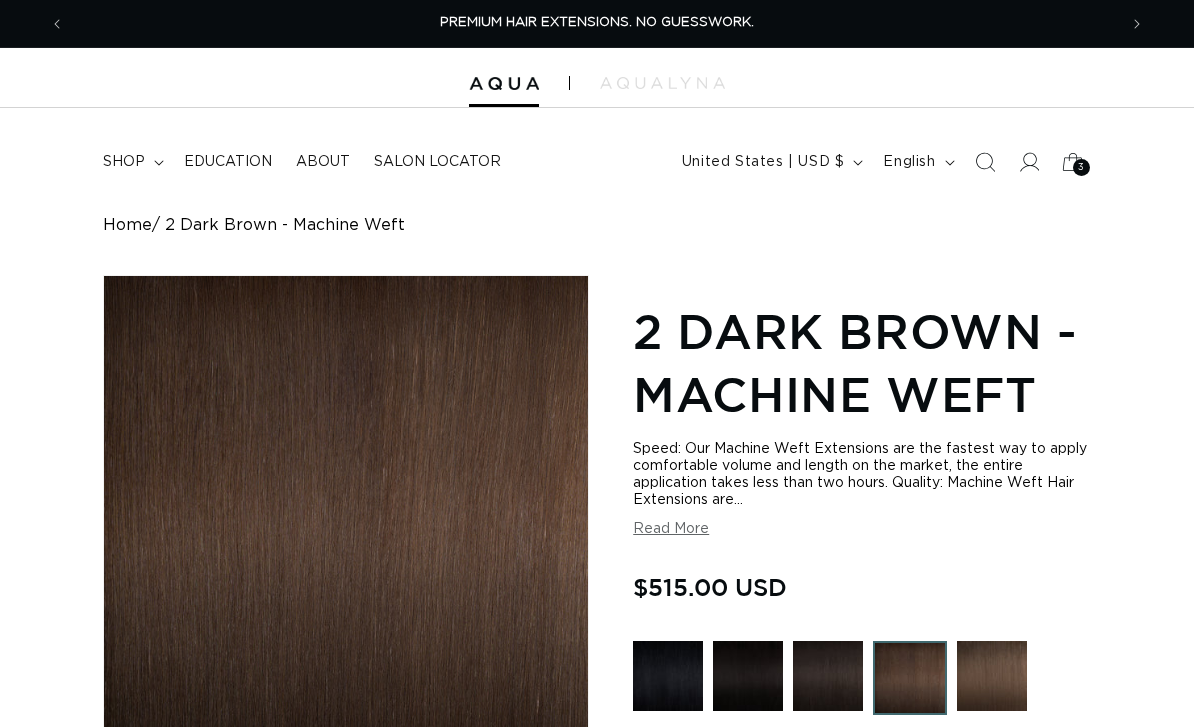 scroll, scrollTop: 80, scrollLeft: 0, axis: vertical 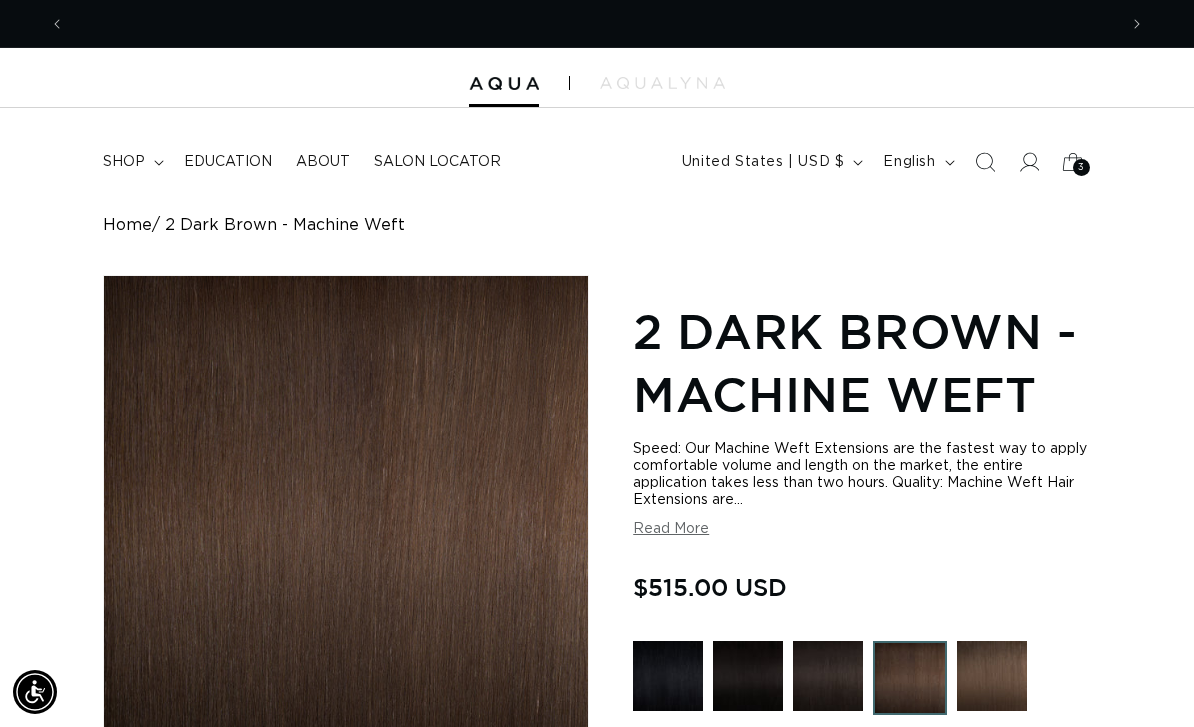 click on "shop" at bounding box center (124, 162) 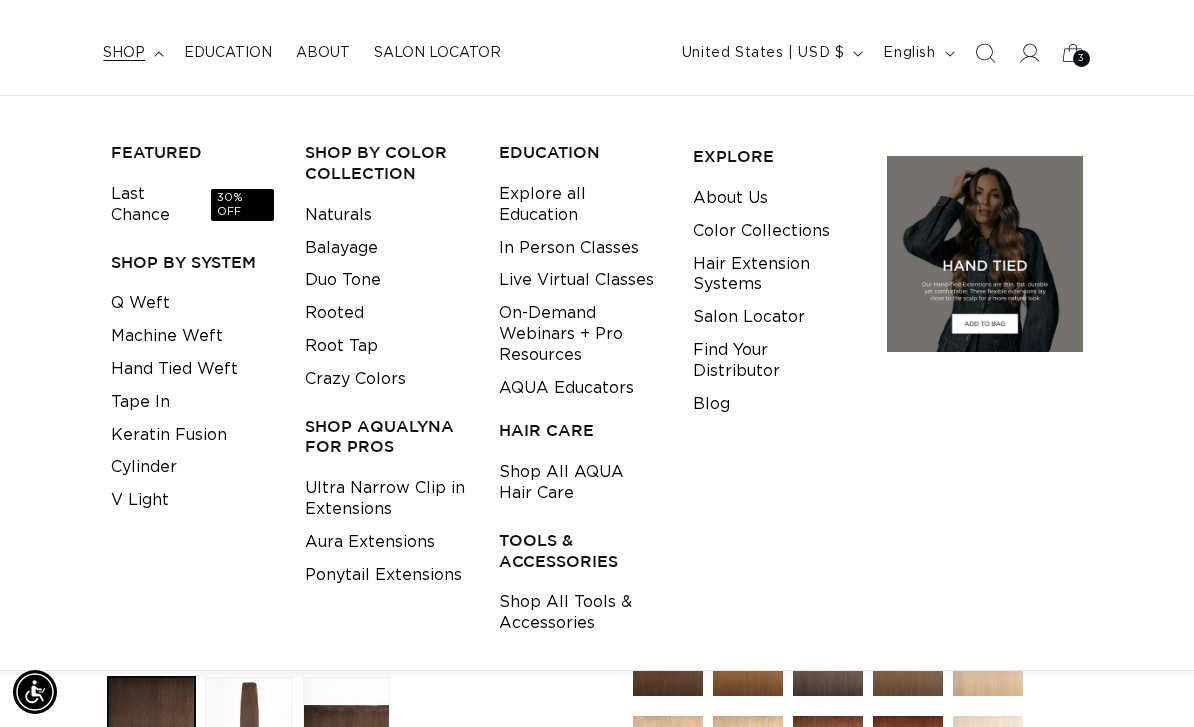 scroll, scrollTop: 110, scrollLeft: 0, axis: vertical 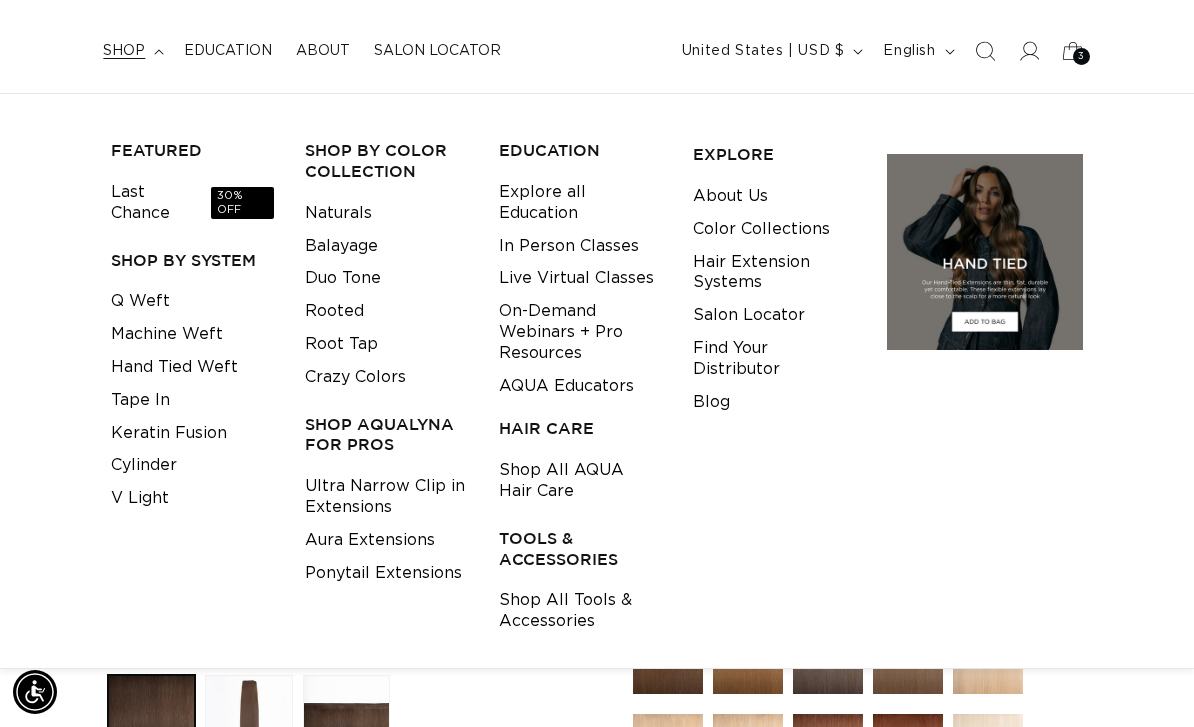 click on "Hand Tied Weft" at bounding box center (174, 367) 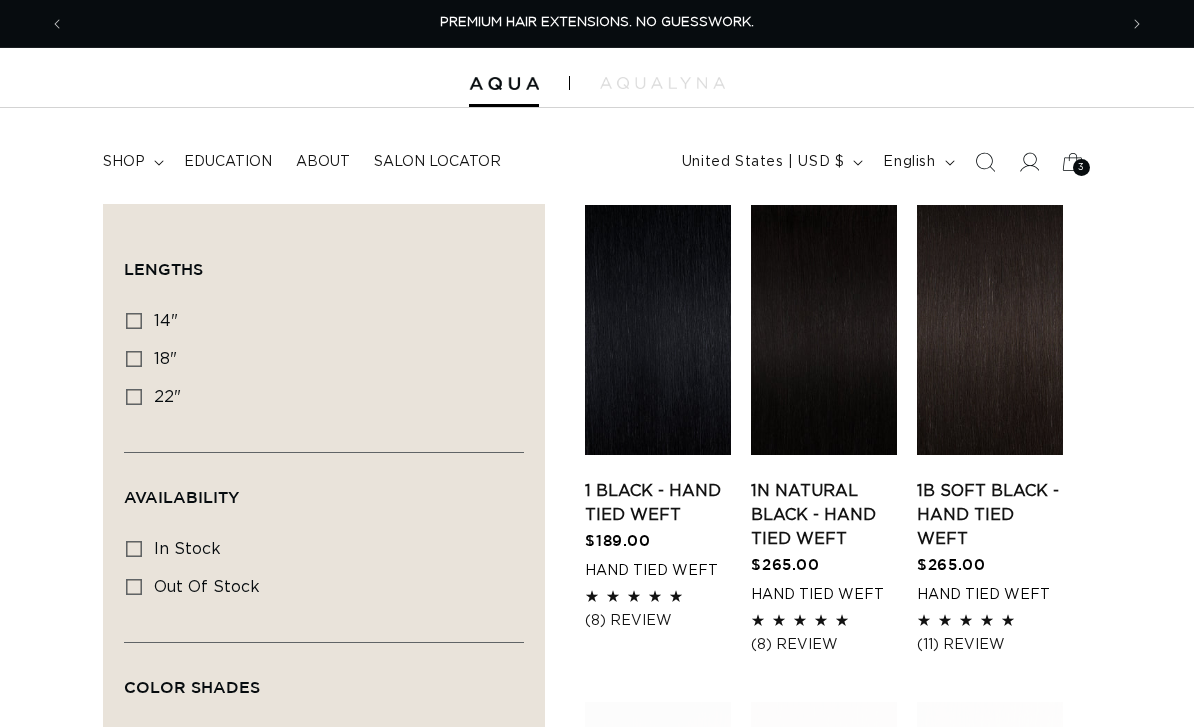 scroll, scrollTop: 0, scrollLeft: 0, axis: both 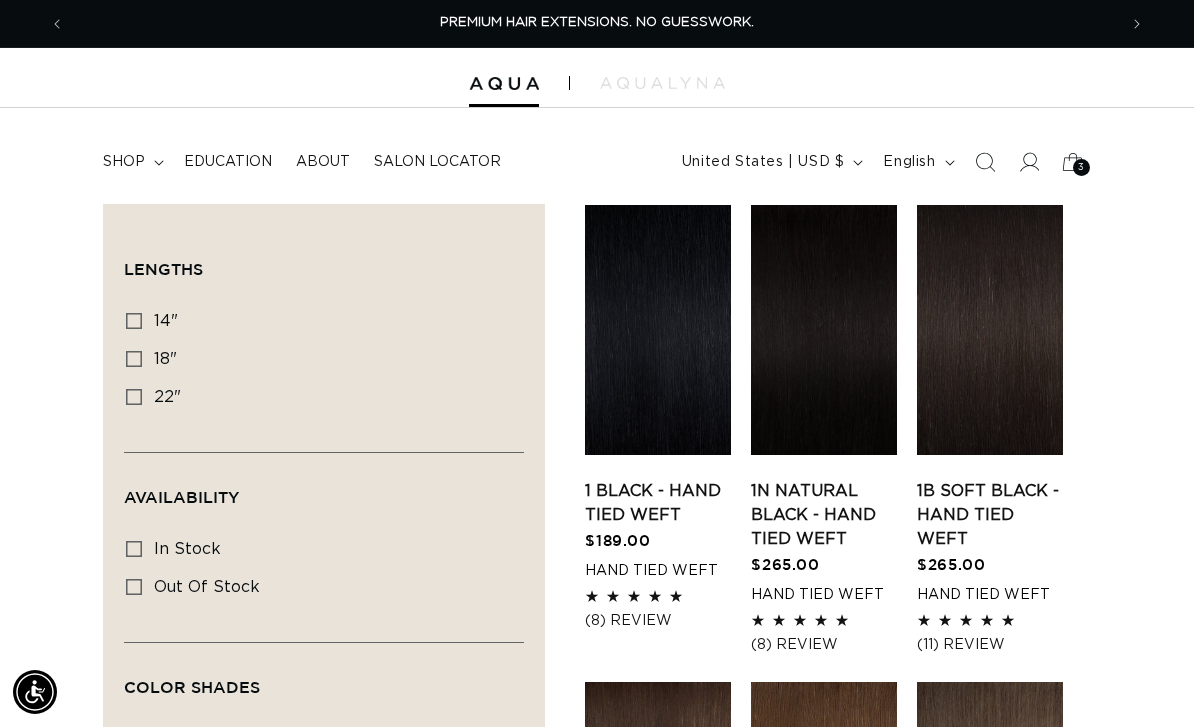 click 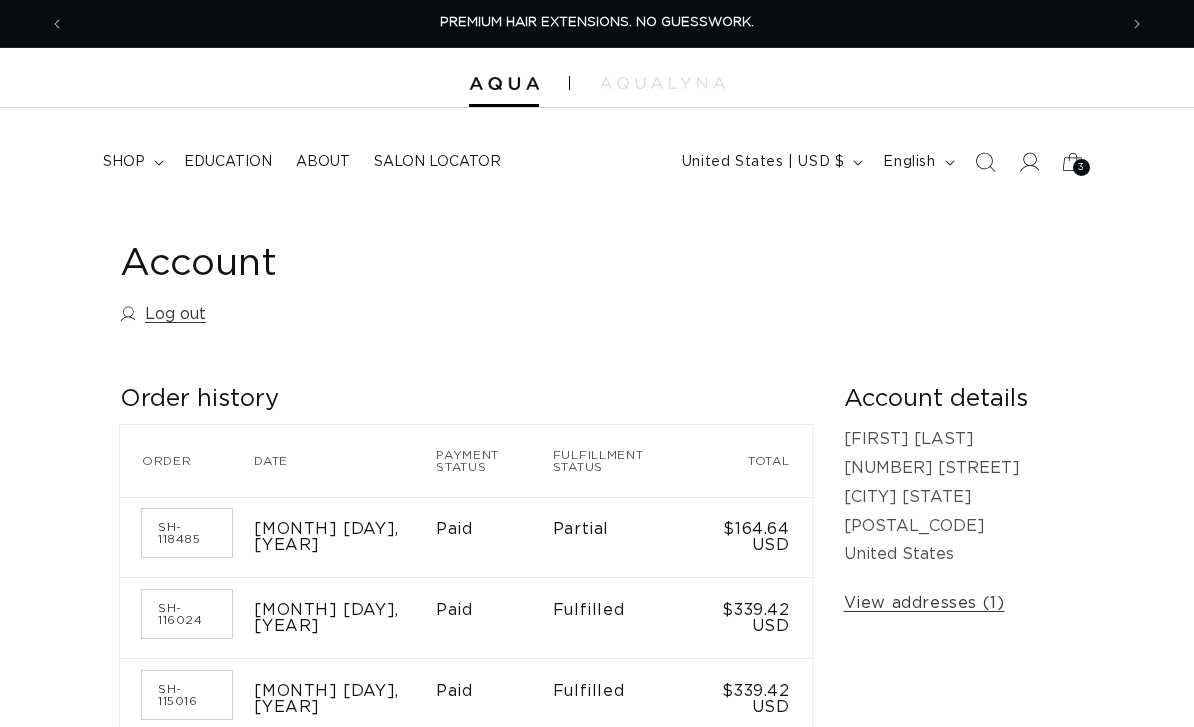 scroll, scrollTop: 0, scrollLeft: 0, axis: both 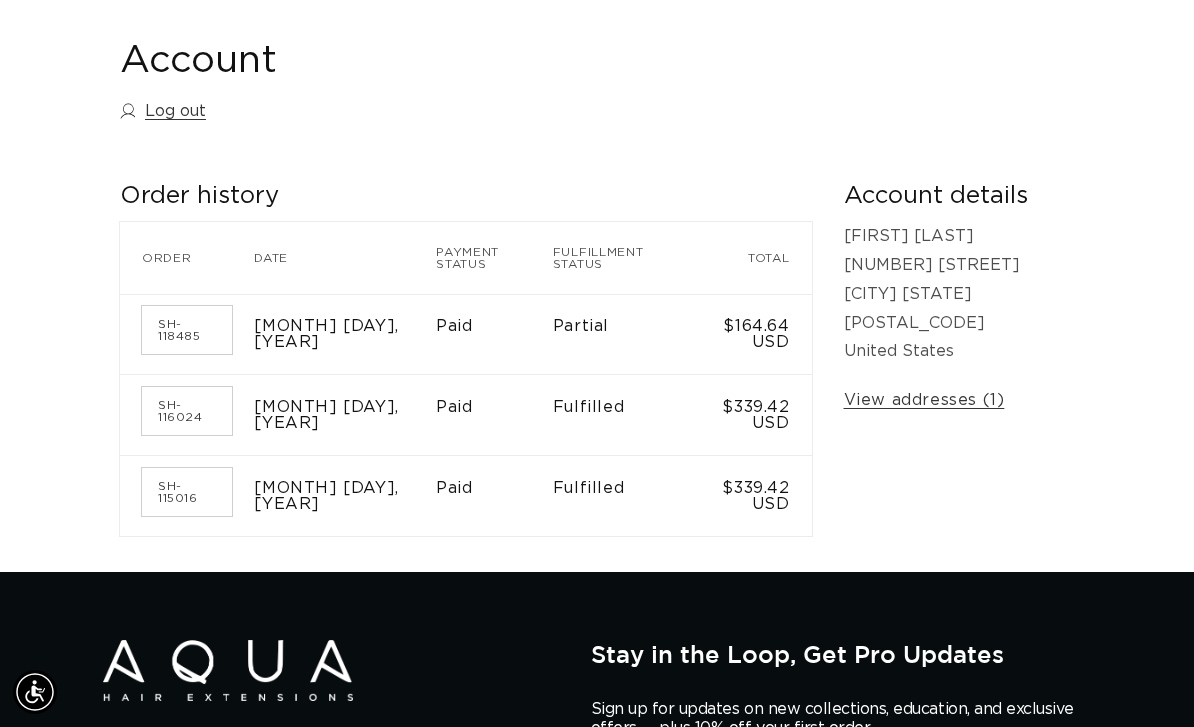 click on "SH-115016" at bounding box center (187, 492) 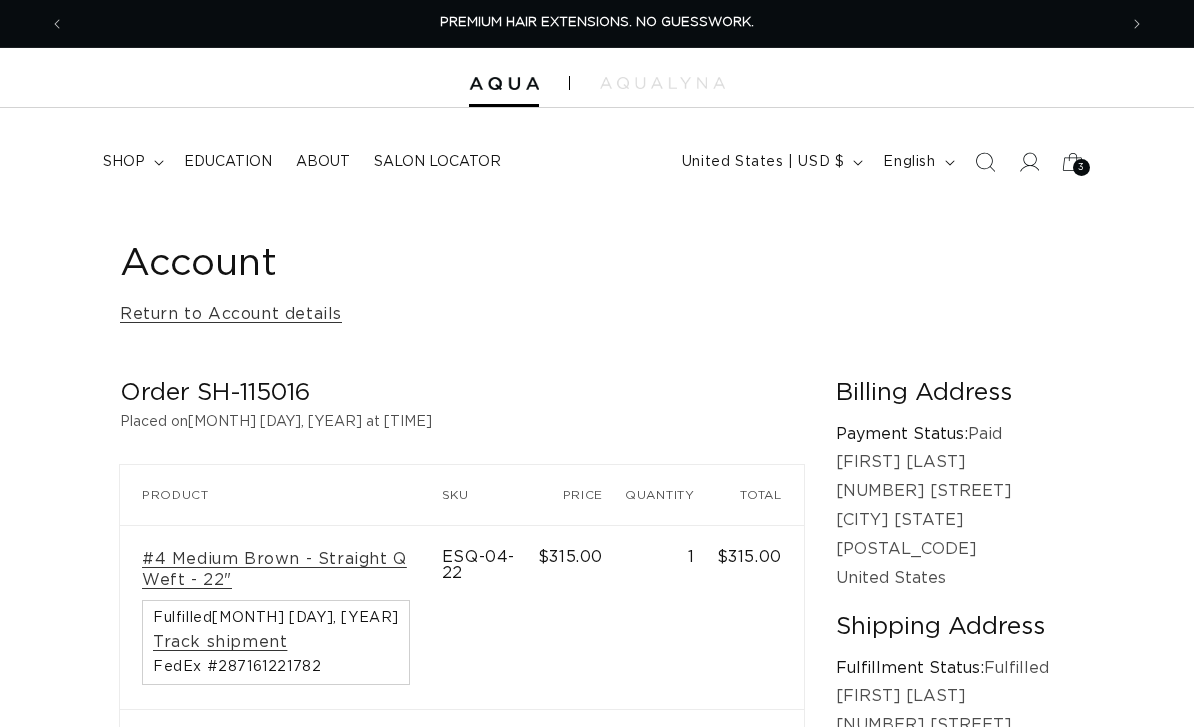 scroll, scrollTop: 0, scrollLeft: 0, axis: both 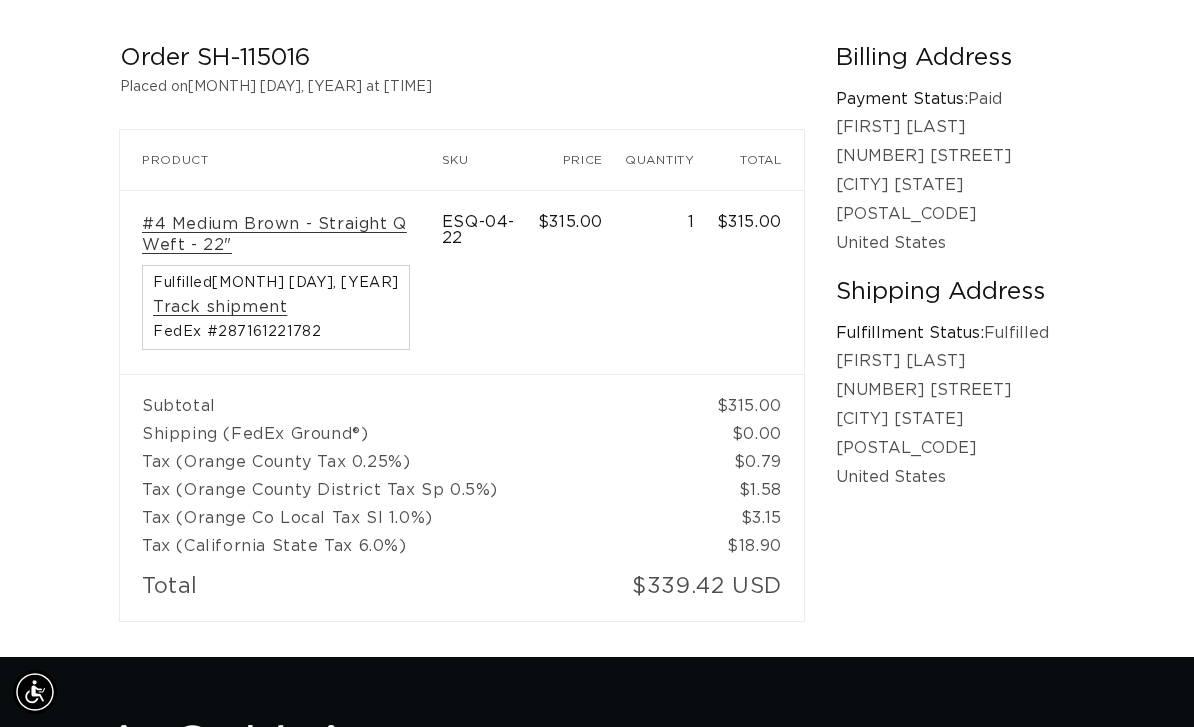 click on "#4 Medium Brown - Straight Q Weft - 22"" at bounding box center [281, 235] 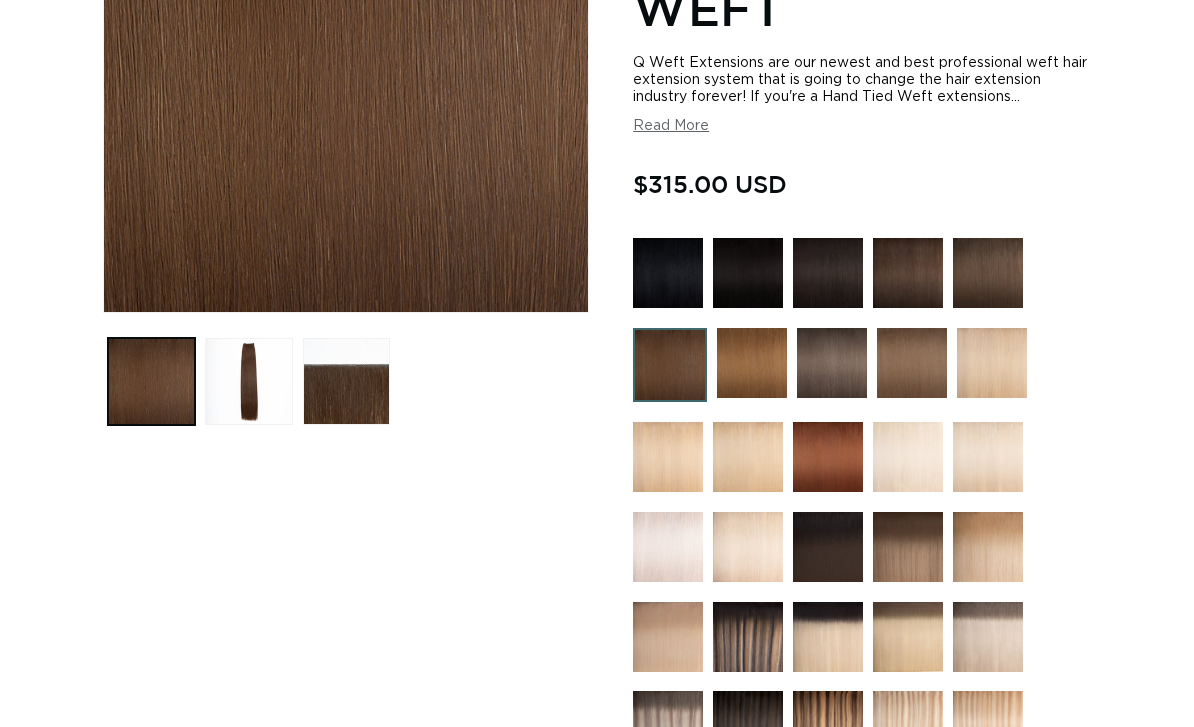 scroll, scrollTop: 0, scrollLeft: 0, axis: both 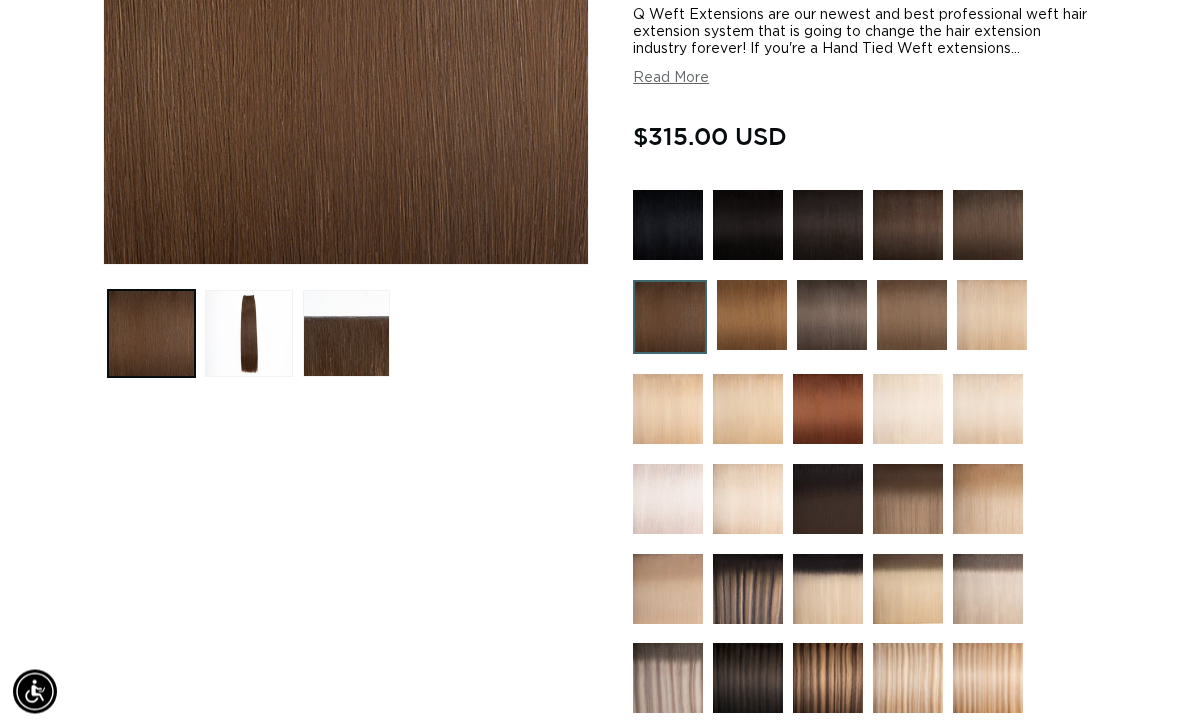 click at bounding box center [908, 226] 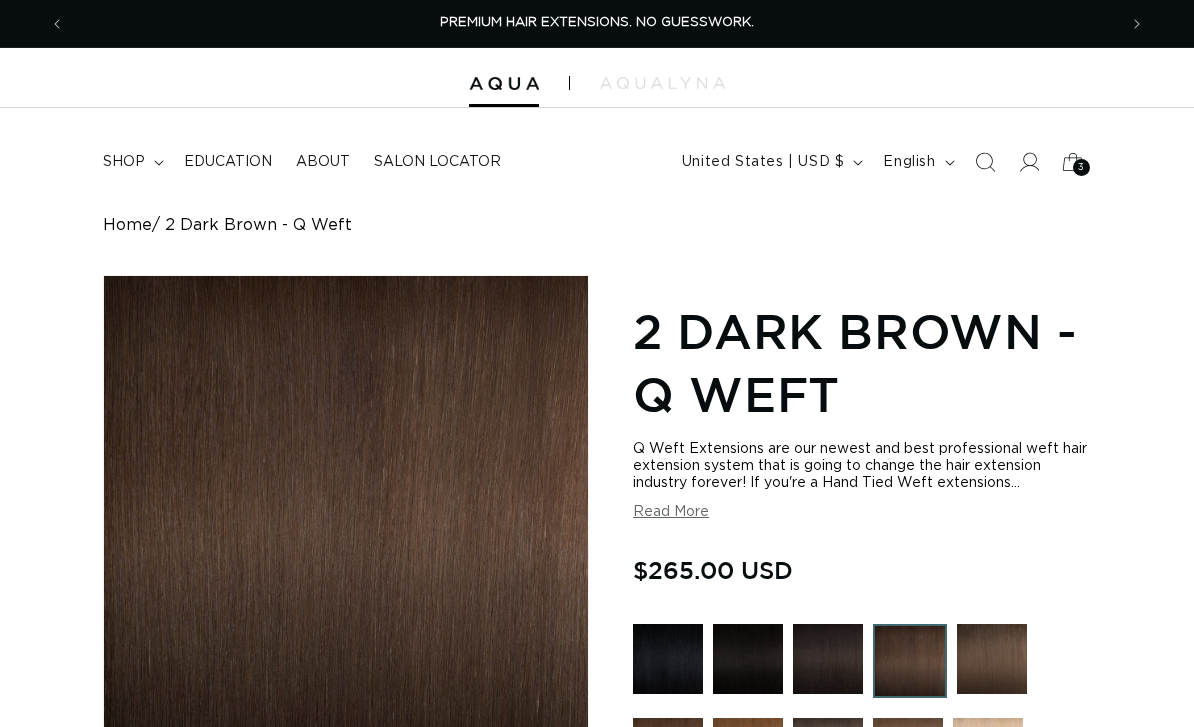 scroll, scrollTop: 0, scrollLeft: 0, axis: both 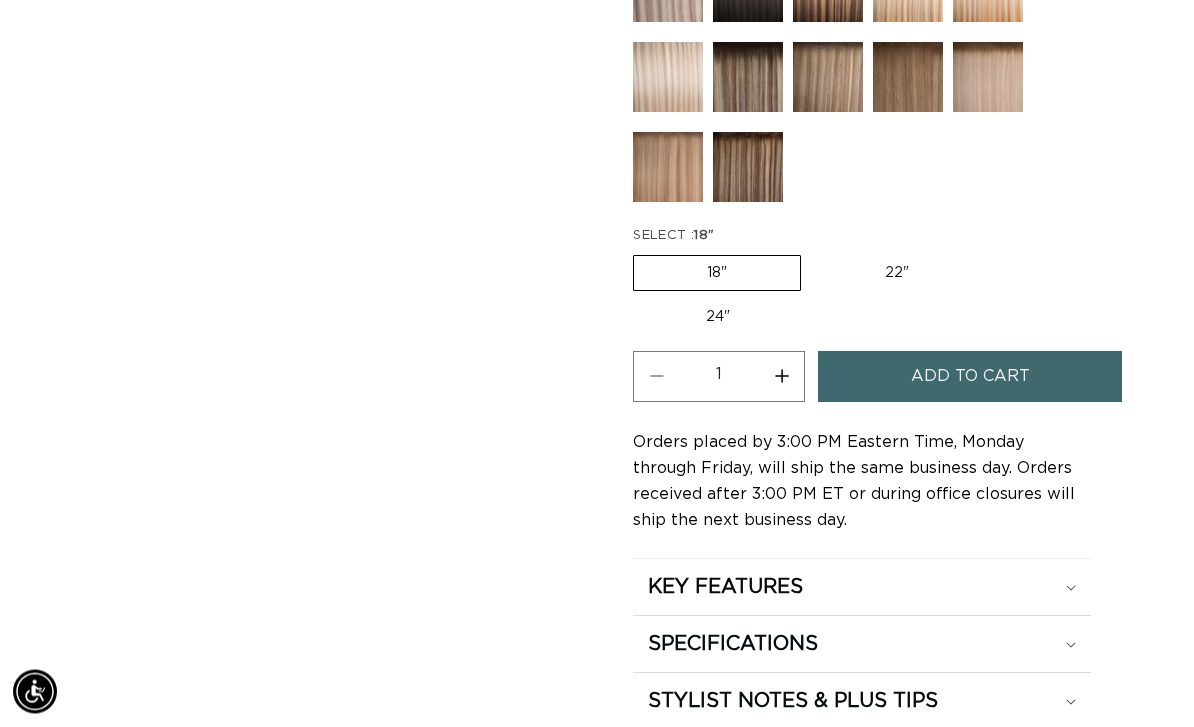 click on "24" Variant sold out or unavailable" at bounding box center [718, 318] 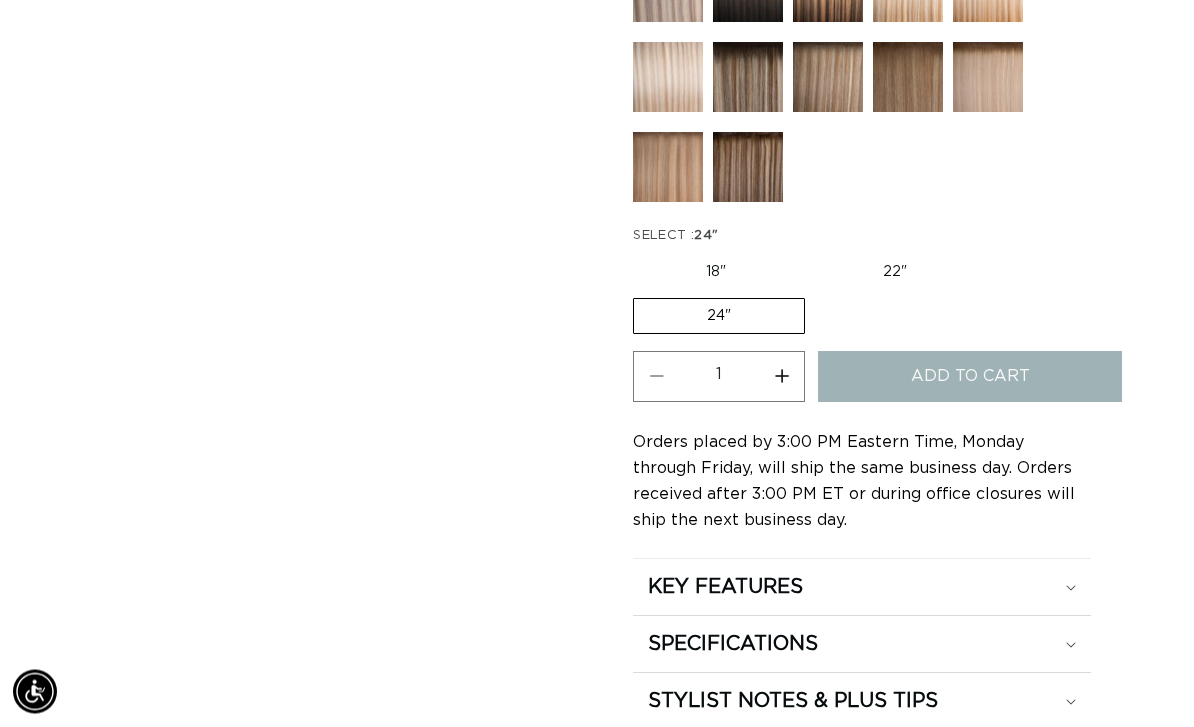 scroll, scrollTop: 1125, scrollLeft: 0, axis: vertical 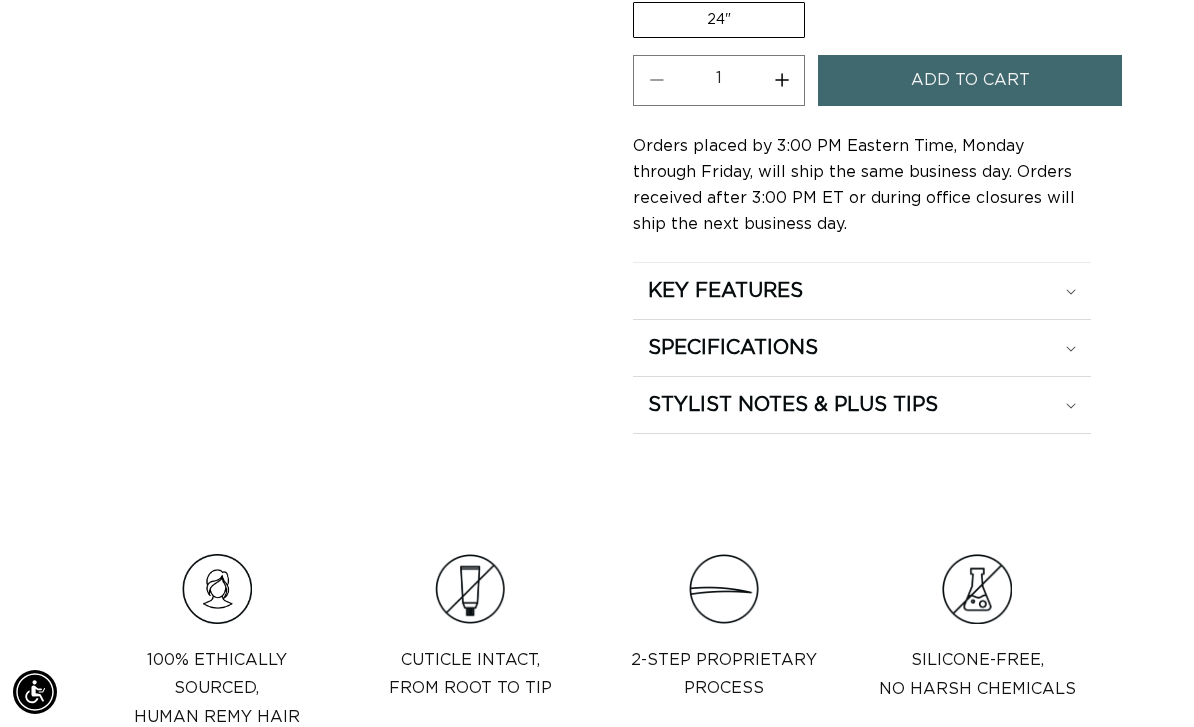click on "KEY FEATURES" at bounding box center (861, 291) 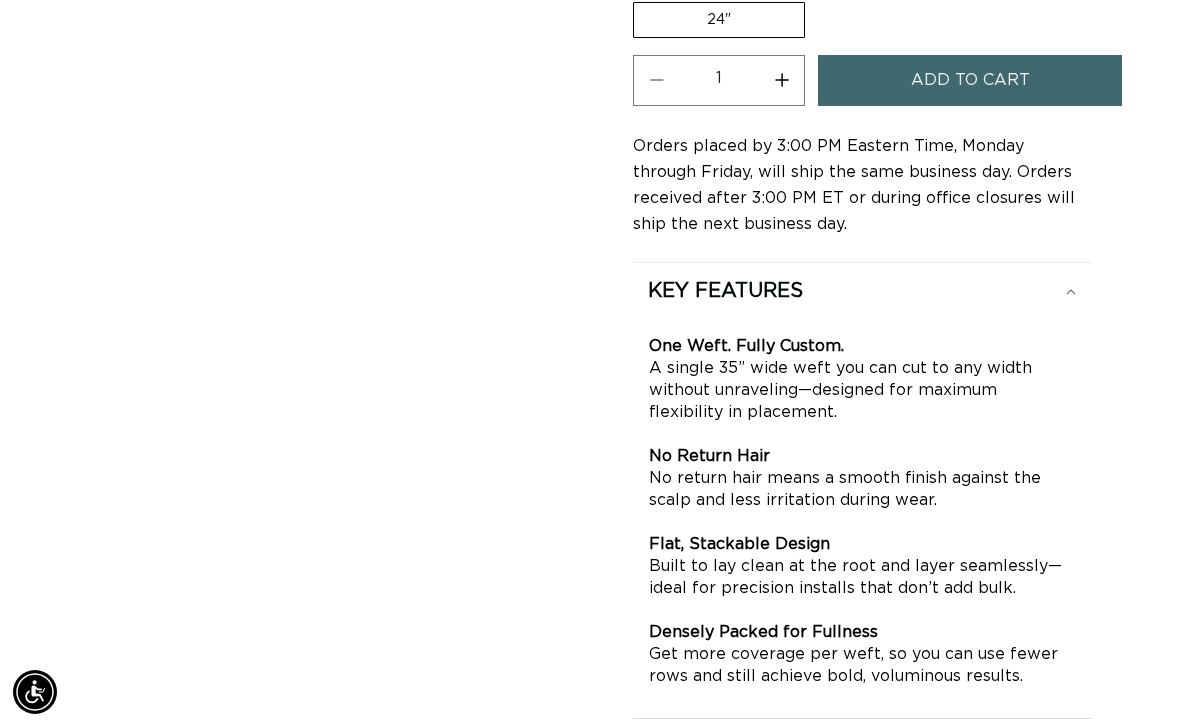 scroll, scrollTop: 1501, scrollLeft: 0, axis: vertical 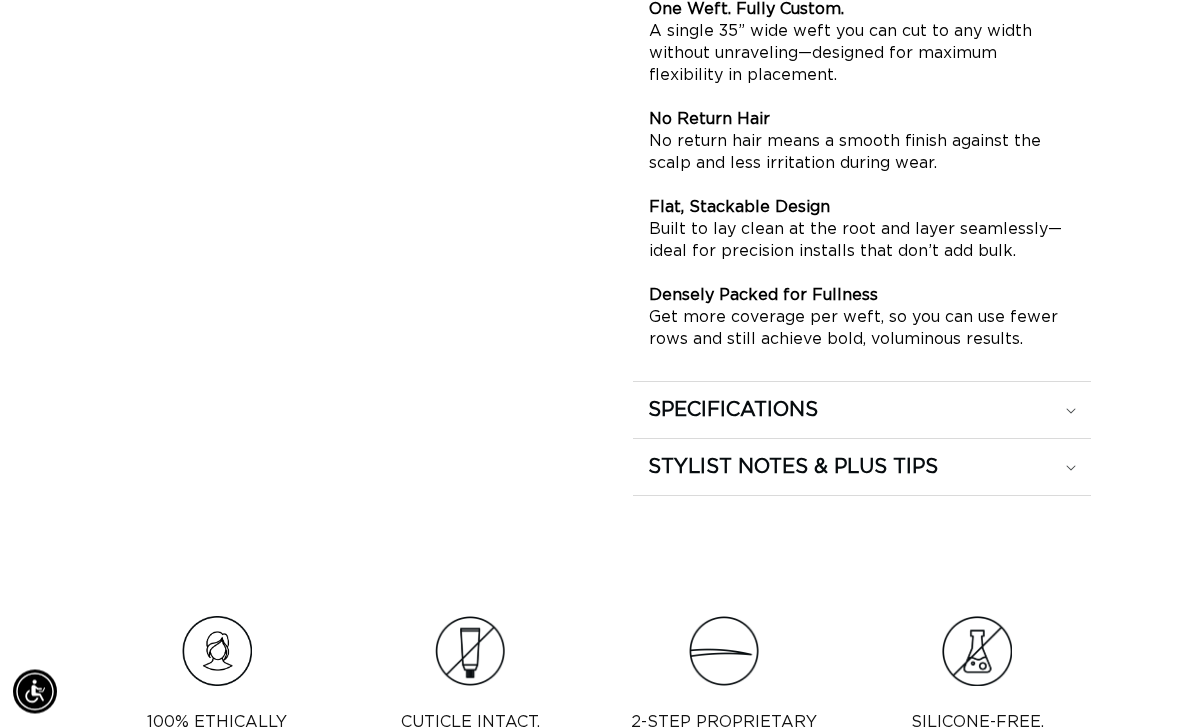 click on "SPECIFICATIONS" at bounding box center (861, -45) 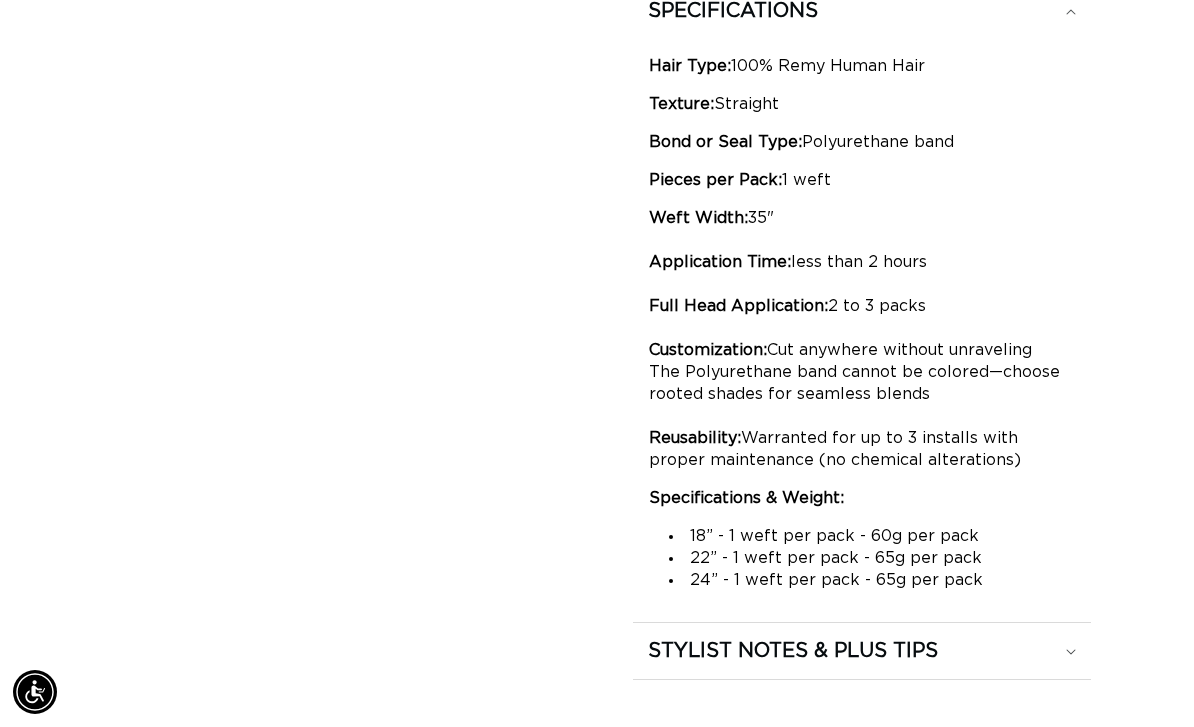 scroll, scrollTop: 0, scrollLeft: 1052, axis: horizontal 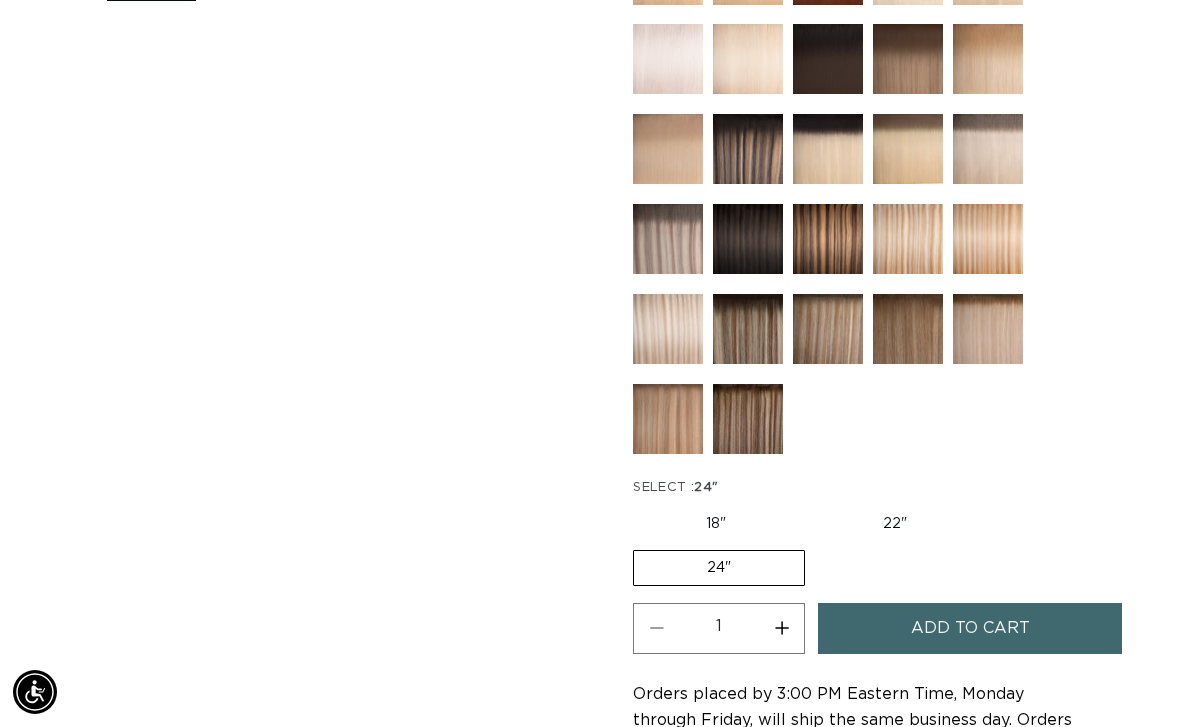 click on "Increase quantity for 2 Dark Brown - Q Weft" at bounding box center [781, 628] 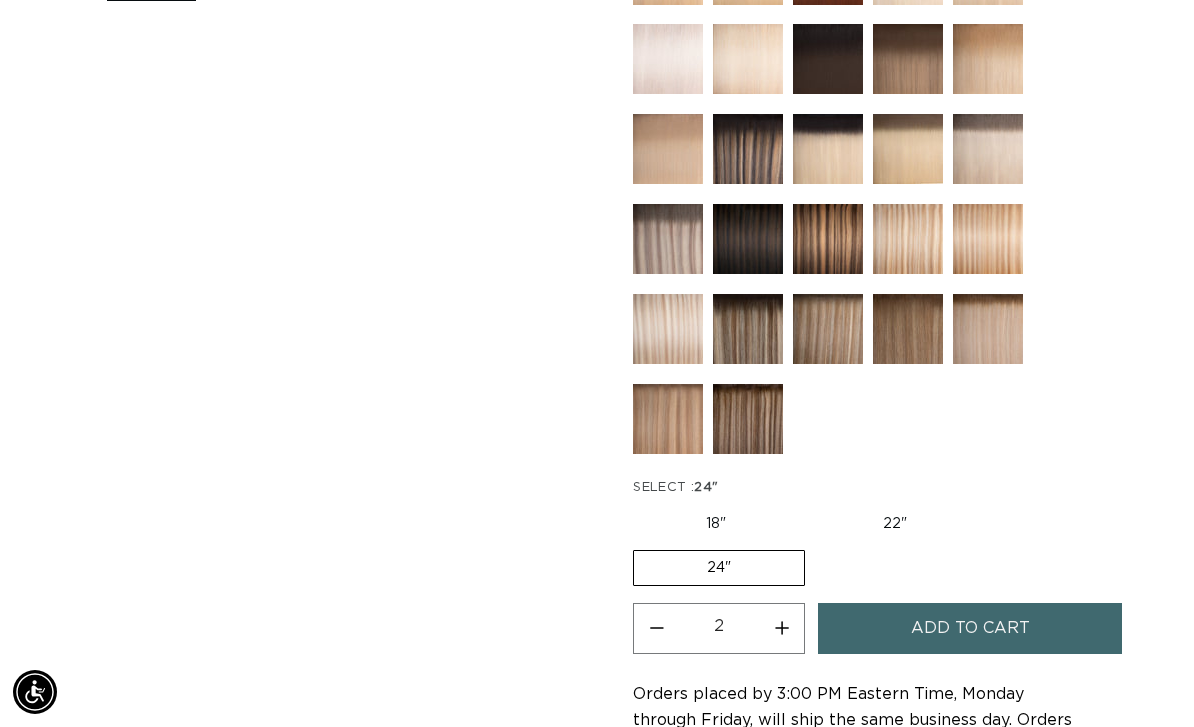 click on "Add to cart" at bounding box center [970, 628] 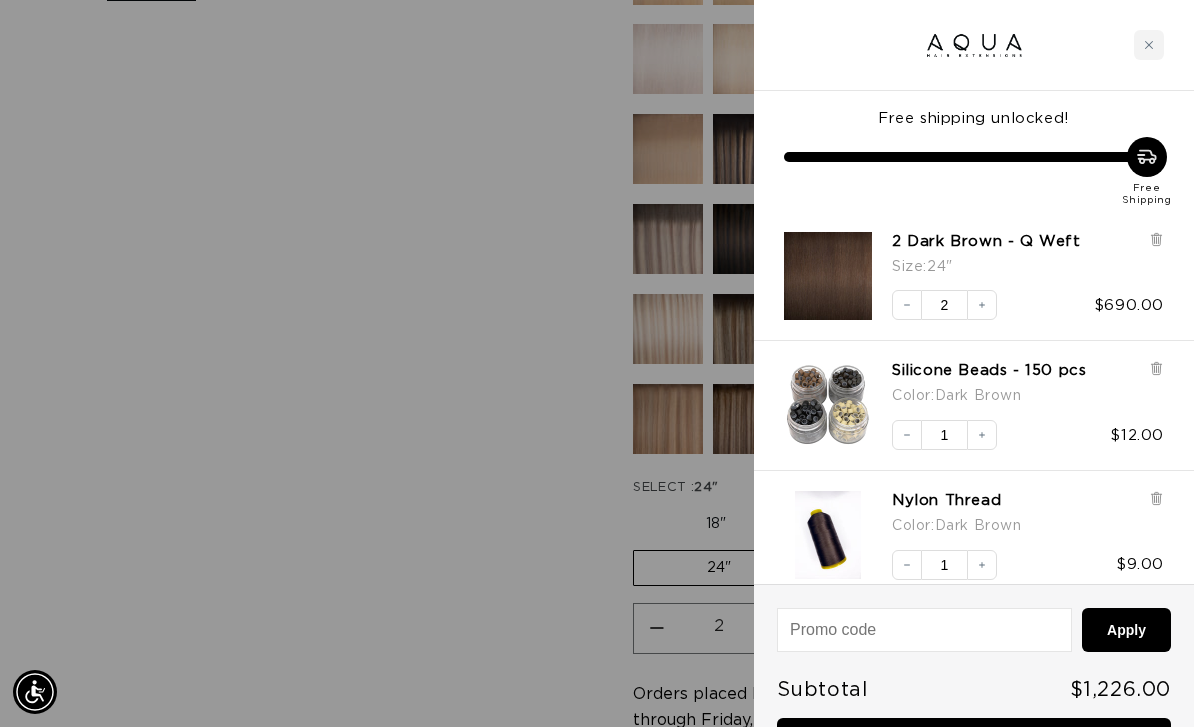 scroll, scrollTop: 0, scrollLeft: 1052, axis: horizontal 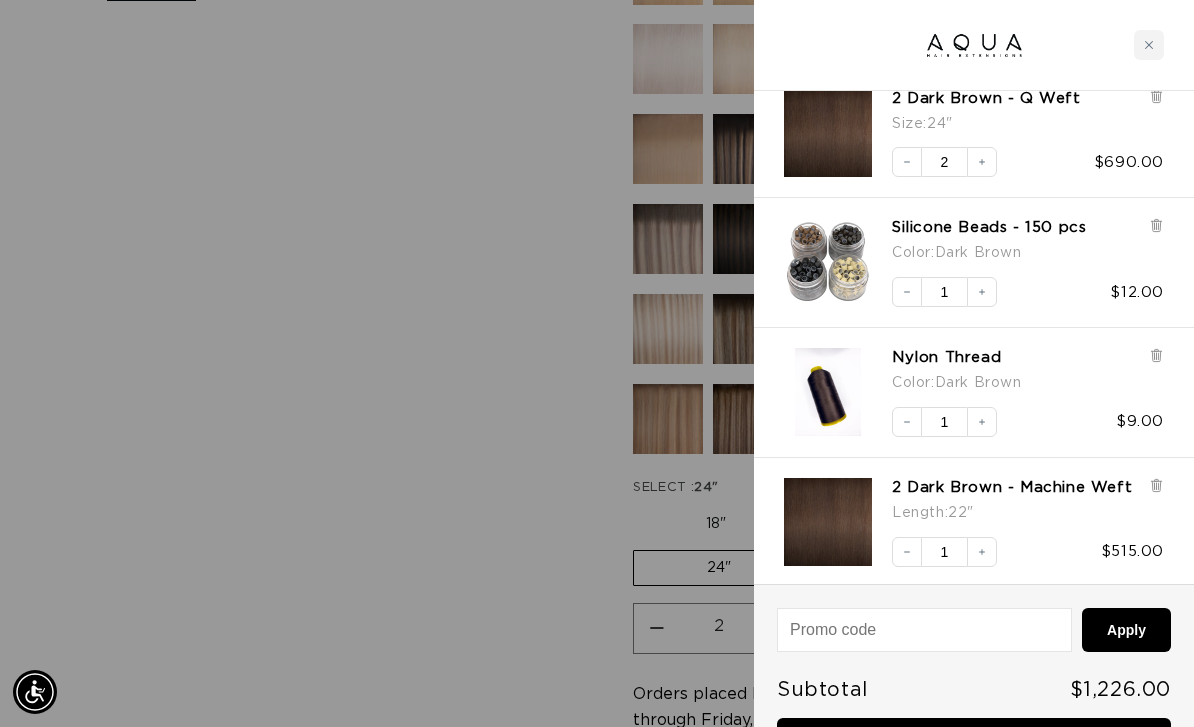 click 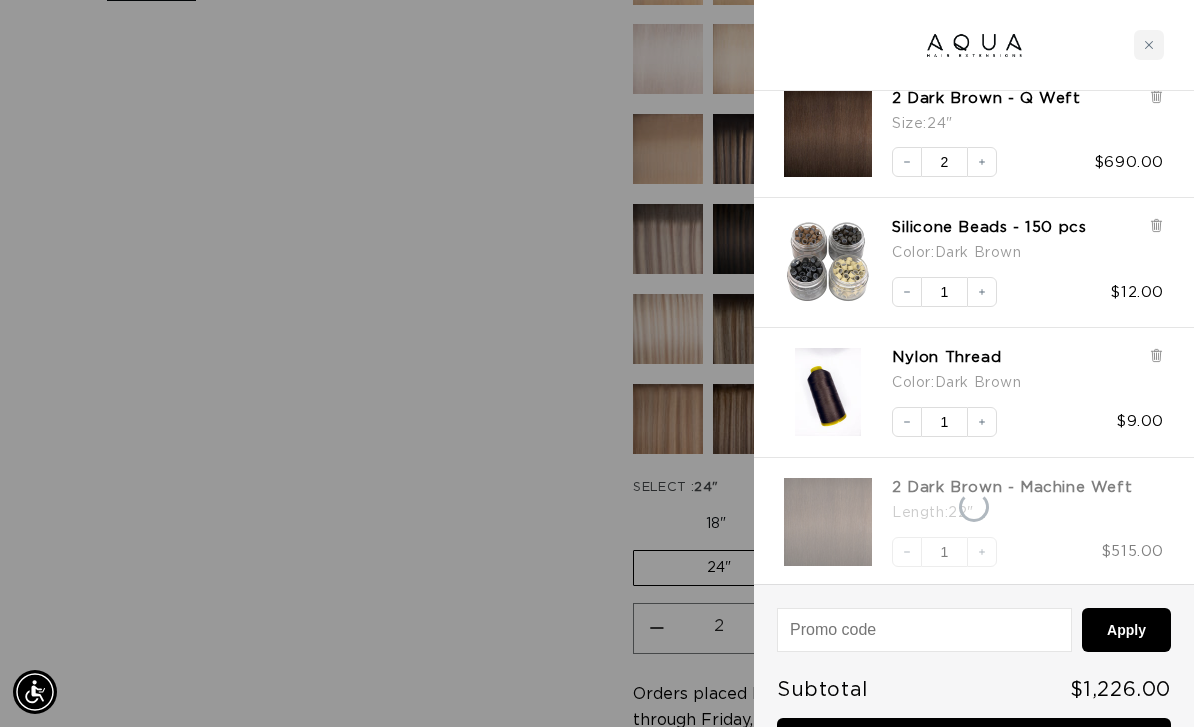scroll, scrollTop: 14, scrollLeft: 0, axis: vertical 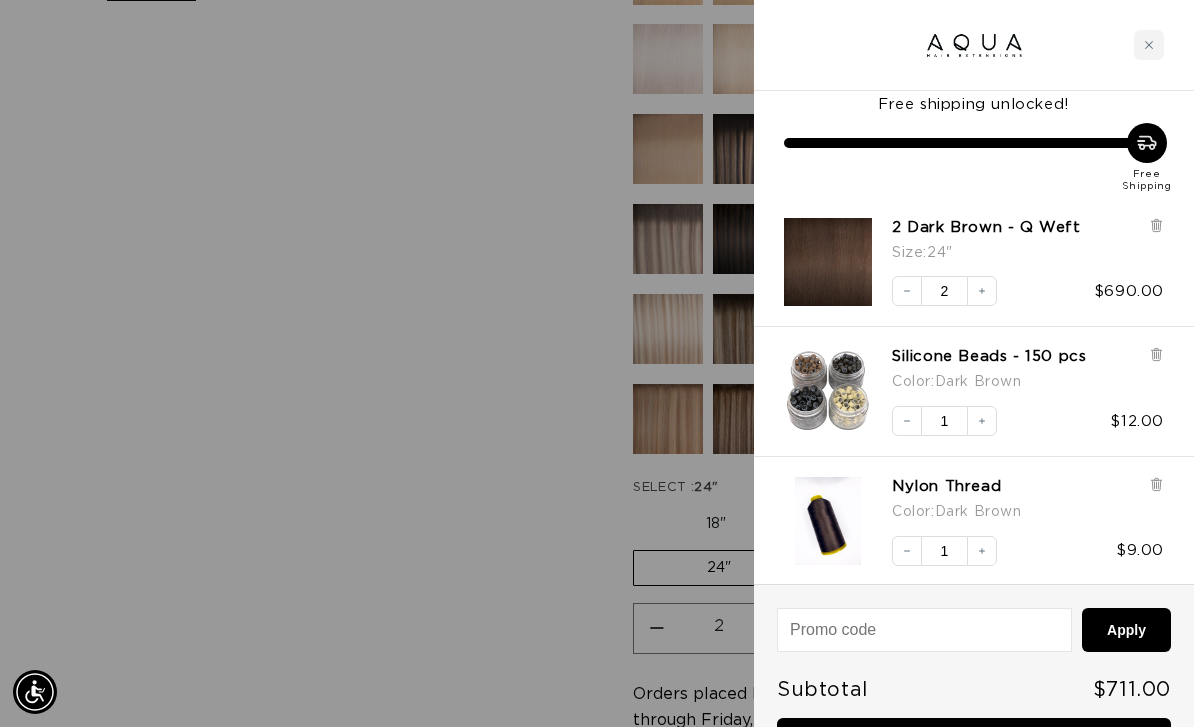click at bounding box center (597, 363) 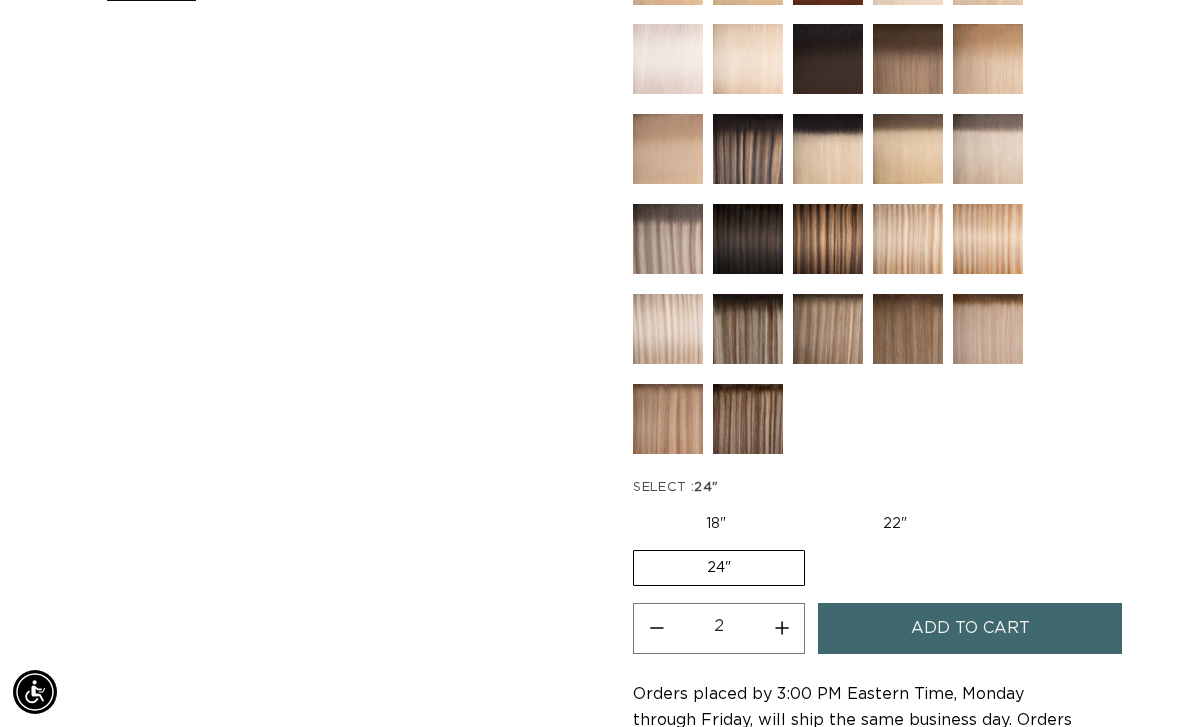 click on "22" Variant sold out or unavailable" at bounding box center [895, 524] 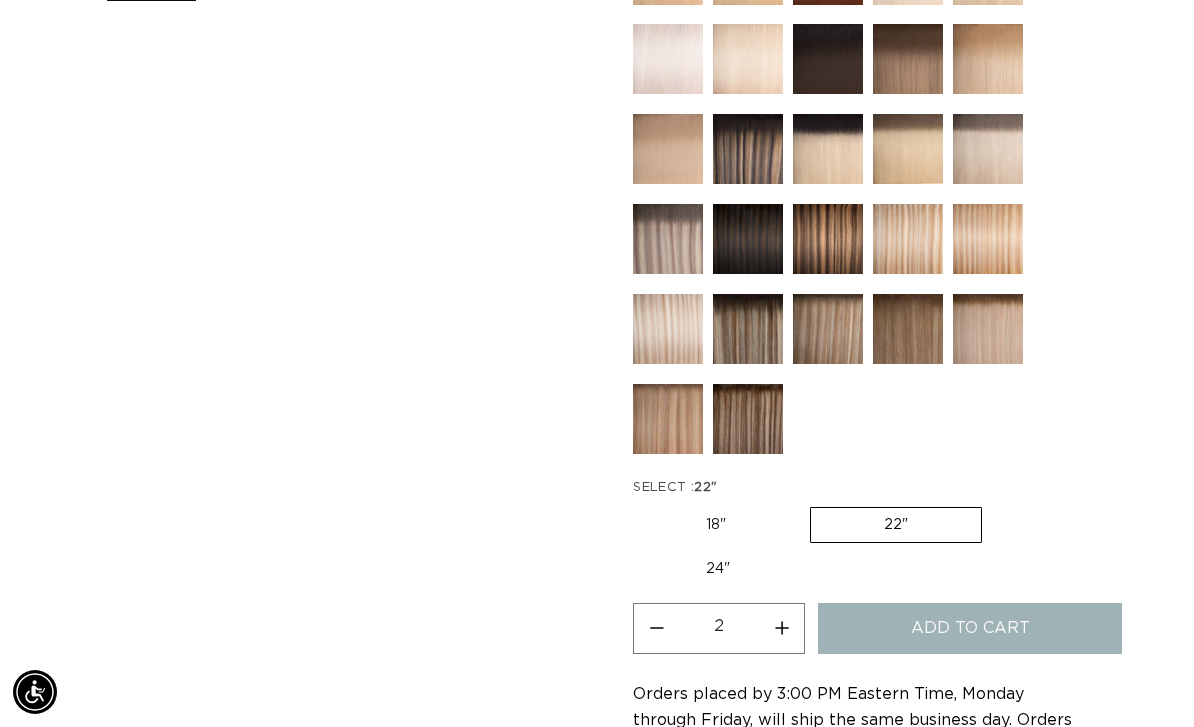type on "1" 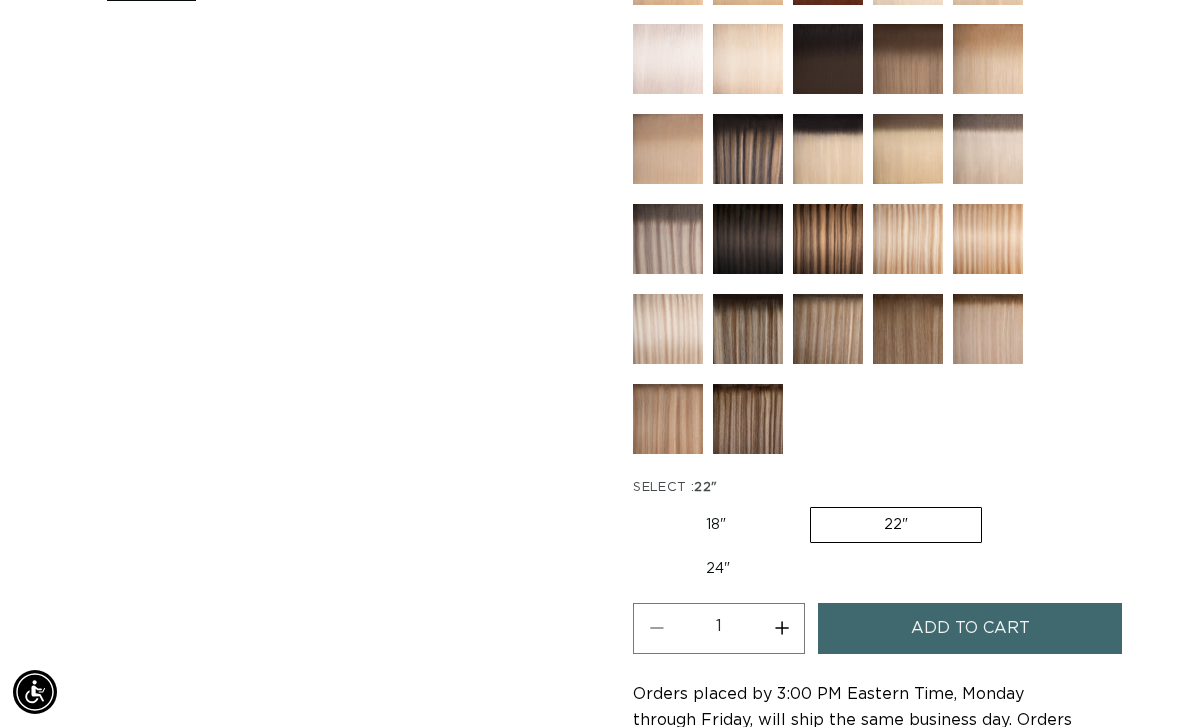 scroll, scrollTop: 0, scrollLeft: 1052, axis: horizontal 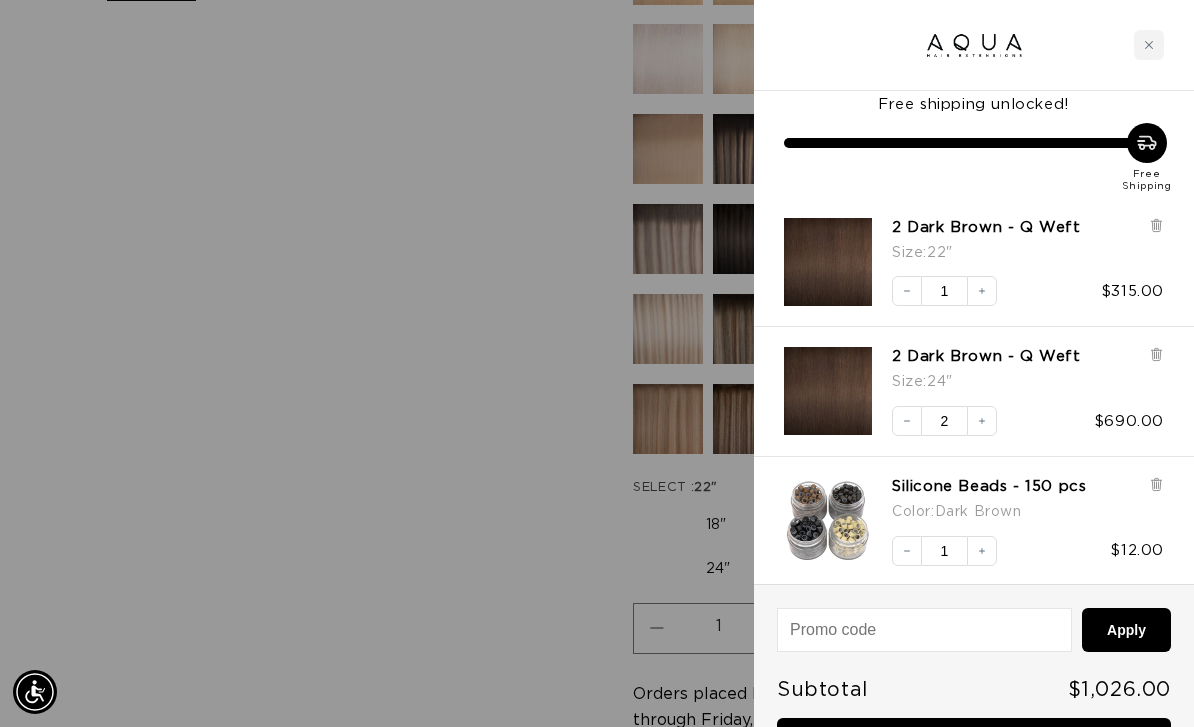 click on "Increase quantity" at bounding box center (982, 291) 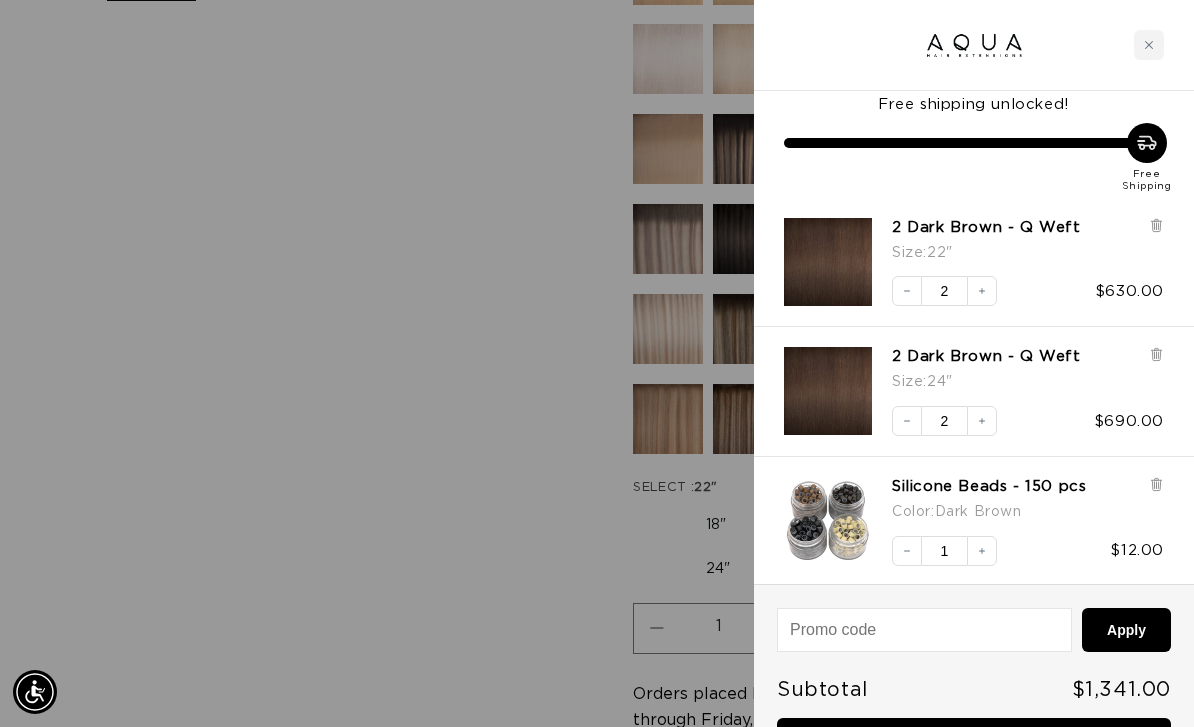 scroll, scrollTop: 0, scrollLeft: 0, axis: both 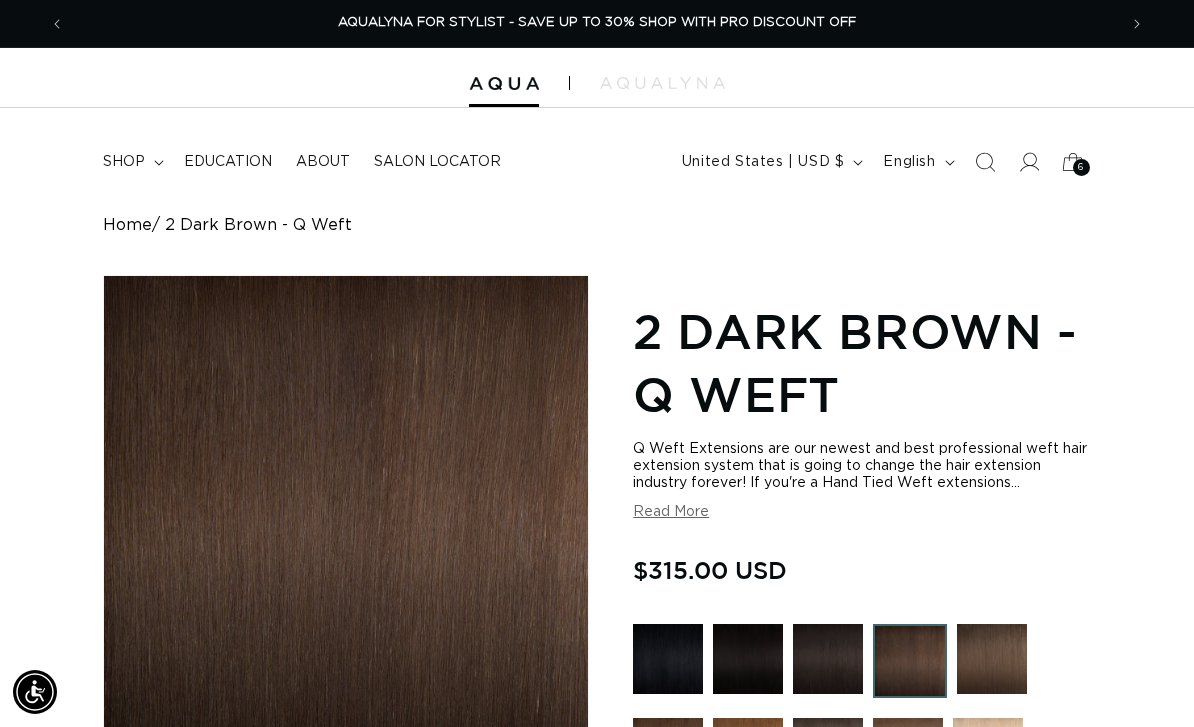 click on "6 6" at bounding box center (1081, 167) 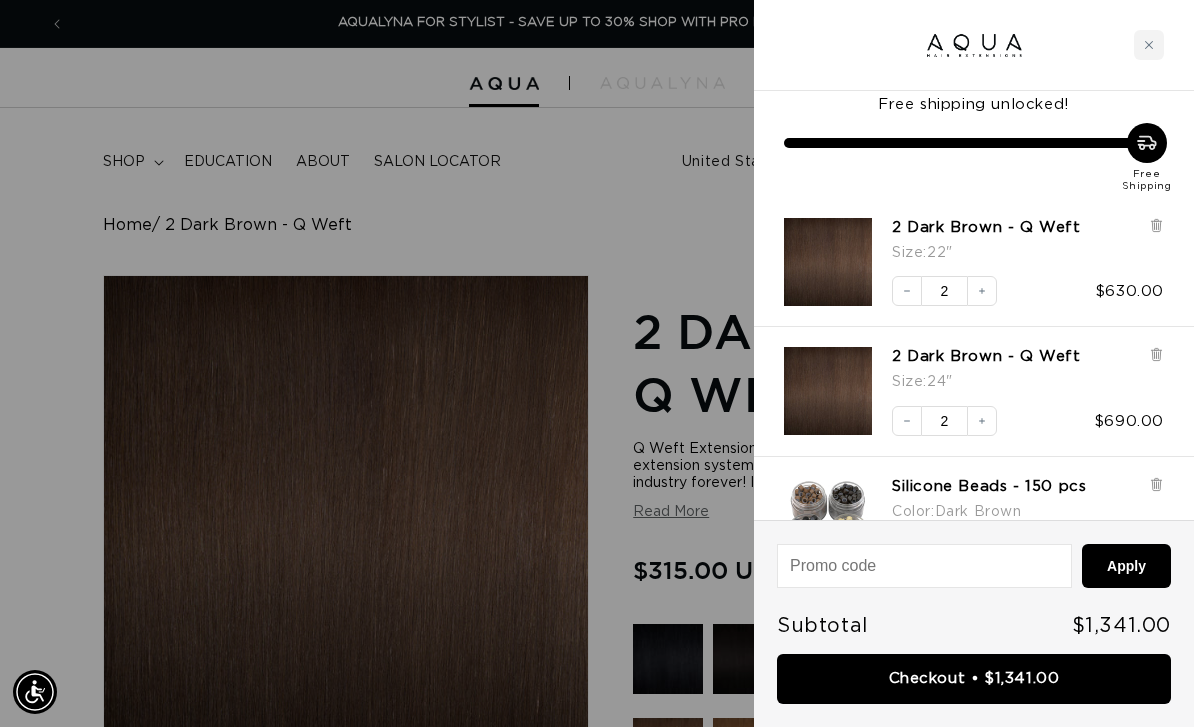 click at bounding box center (597, 363) 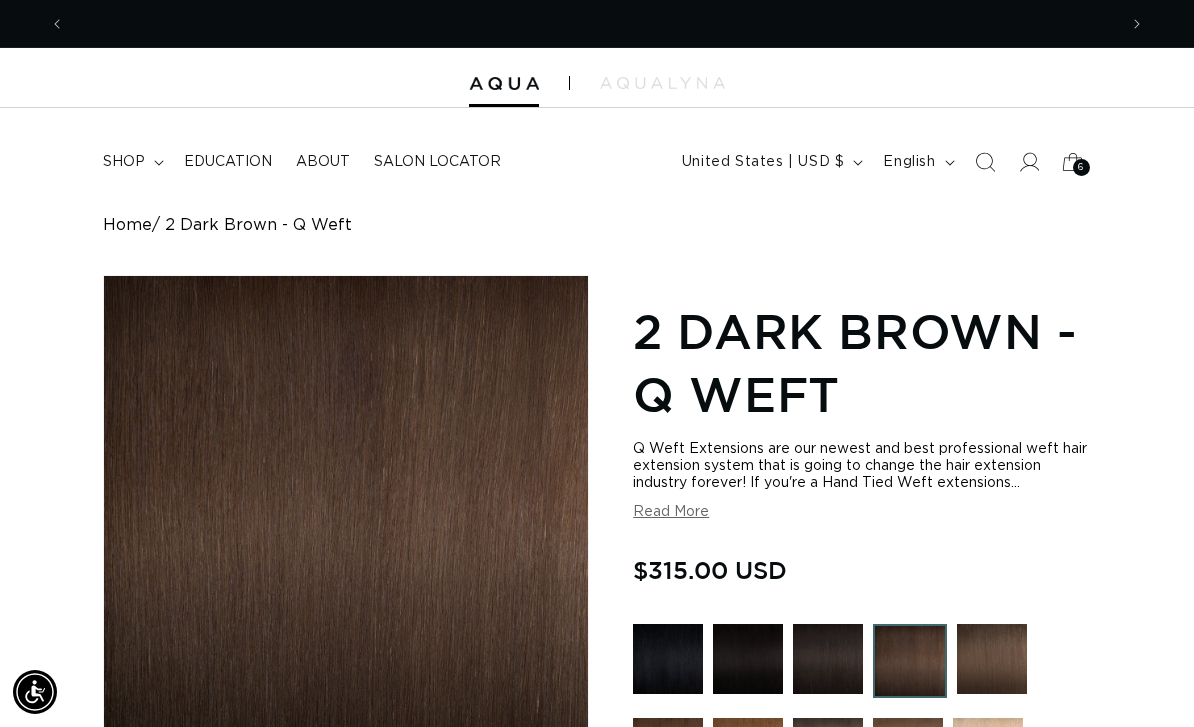 scroll, scrollTop: 0, scrollLeft: 2104, axis: horizontal 